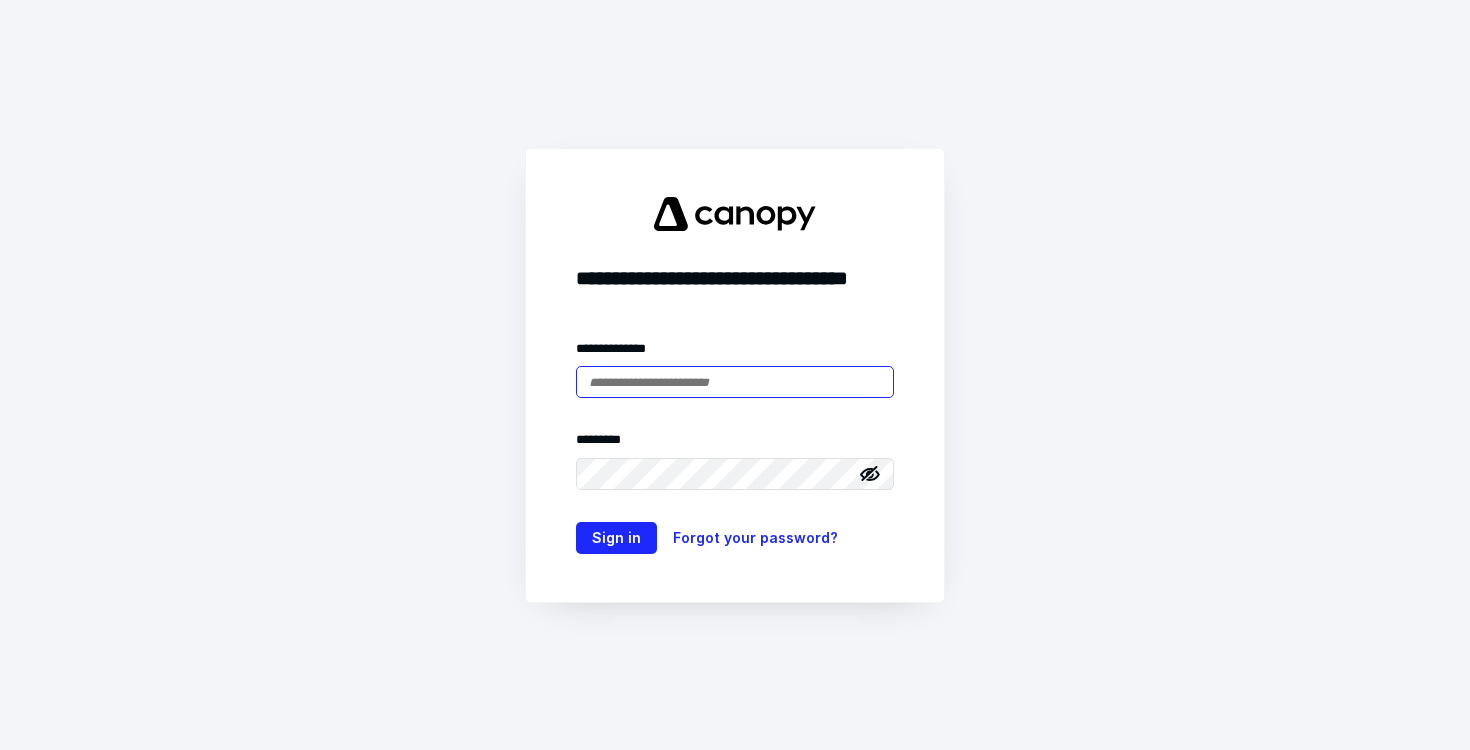scroll, scrollTop: 0, scrollLeft: 0, axis: both 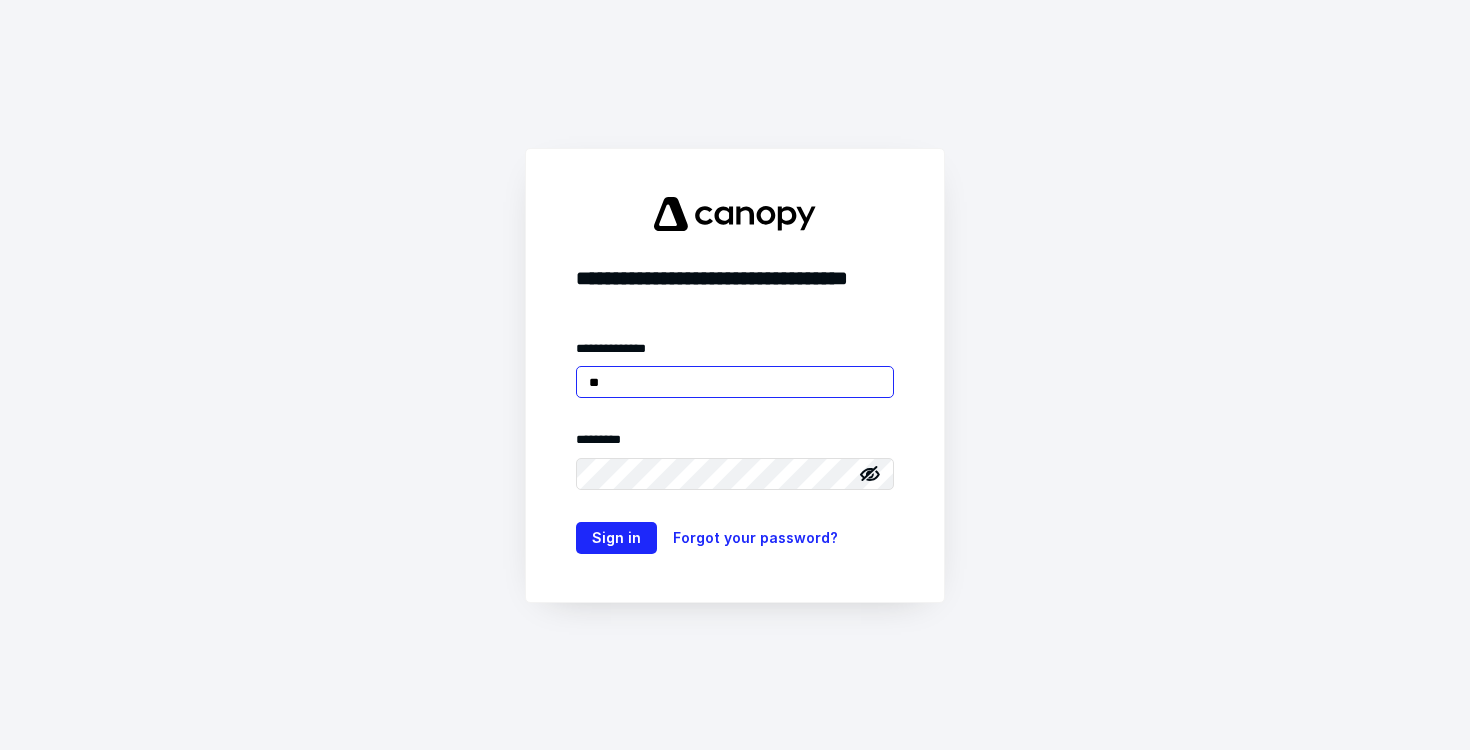 type on "**" 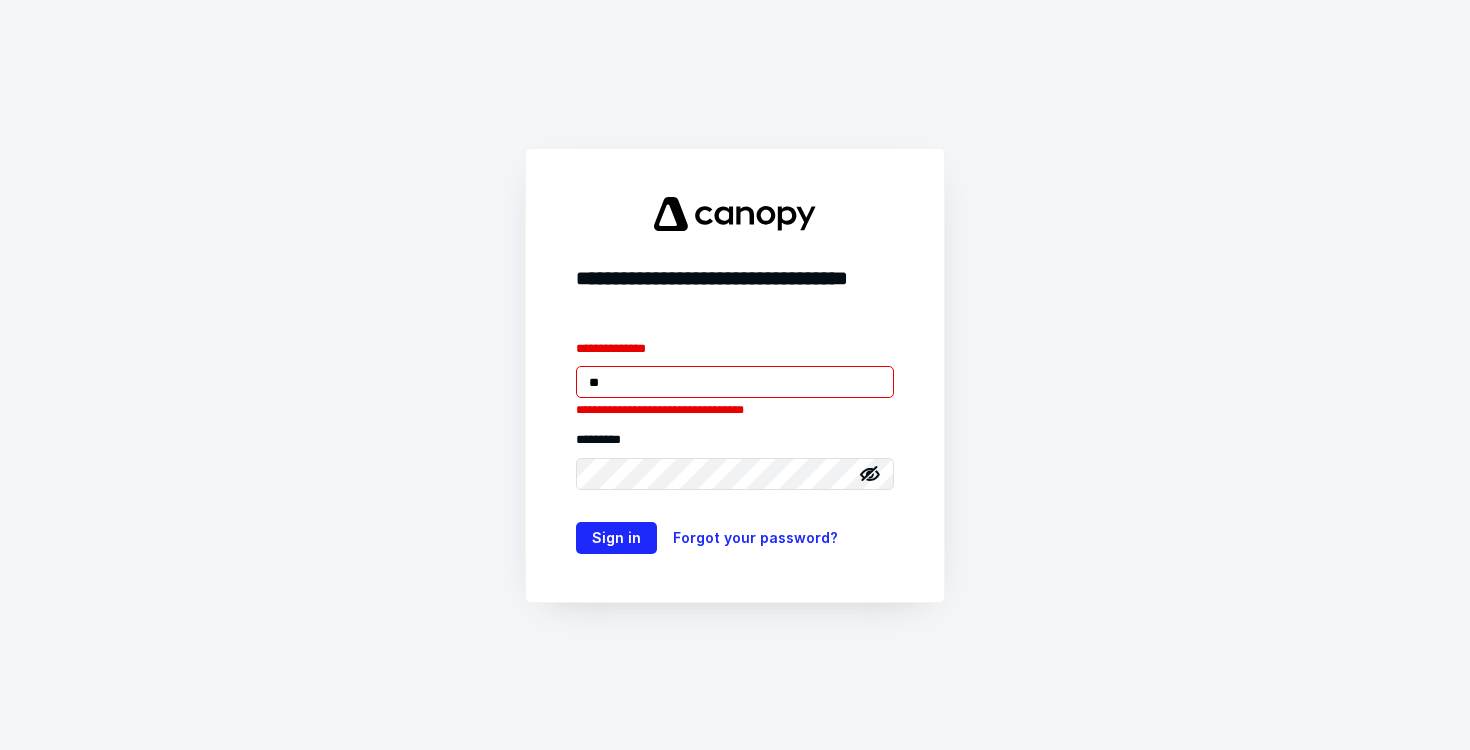click on "**********" at bounding box center [735, 375] 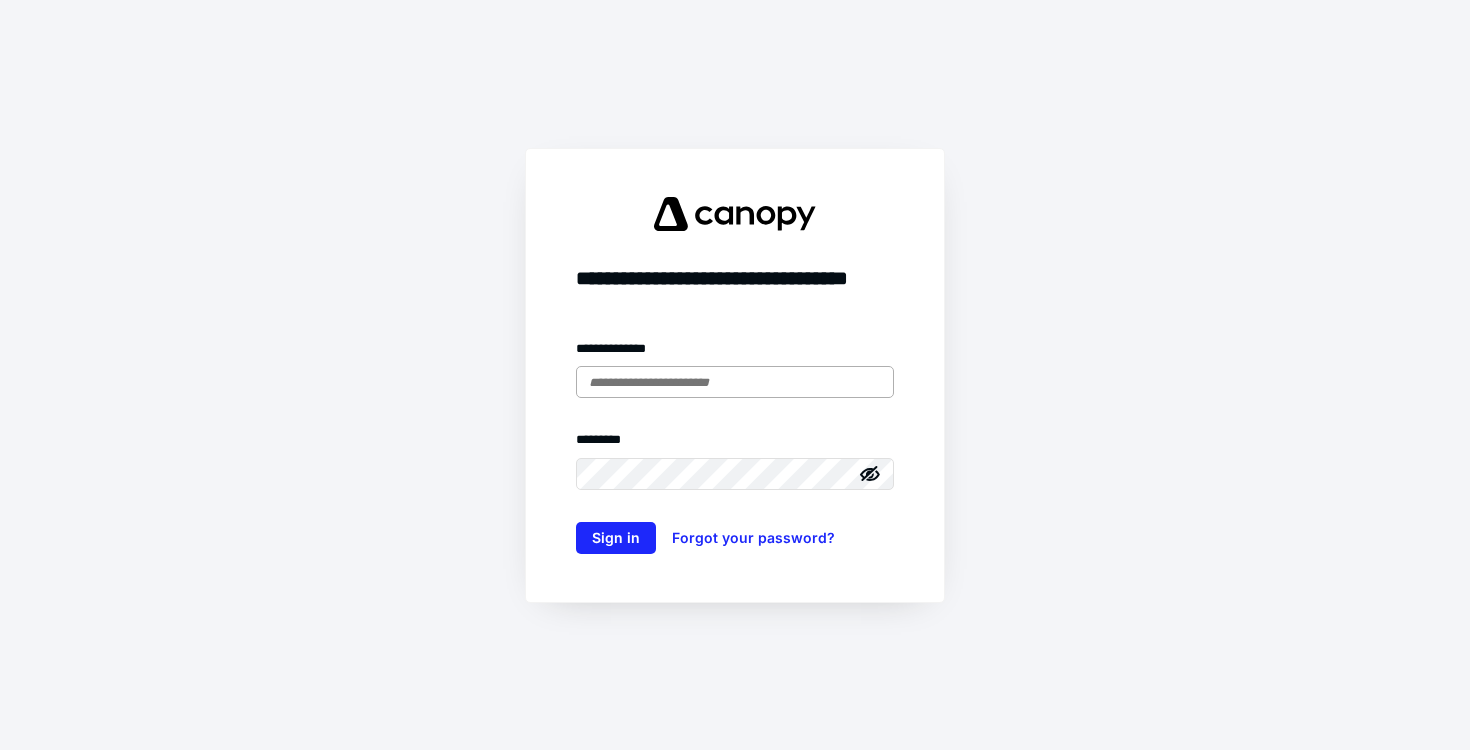 scroll, scrollTop: 0, scrollLeft: 0, axis: both 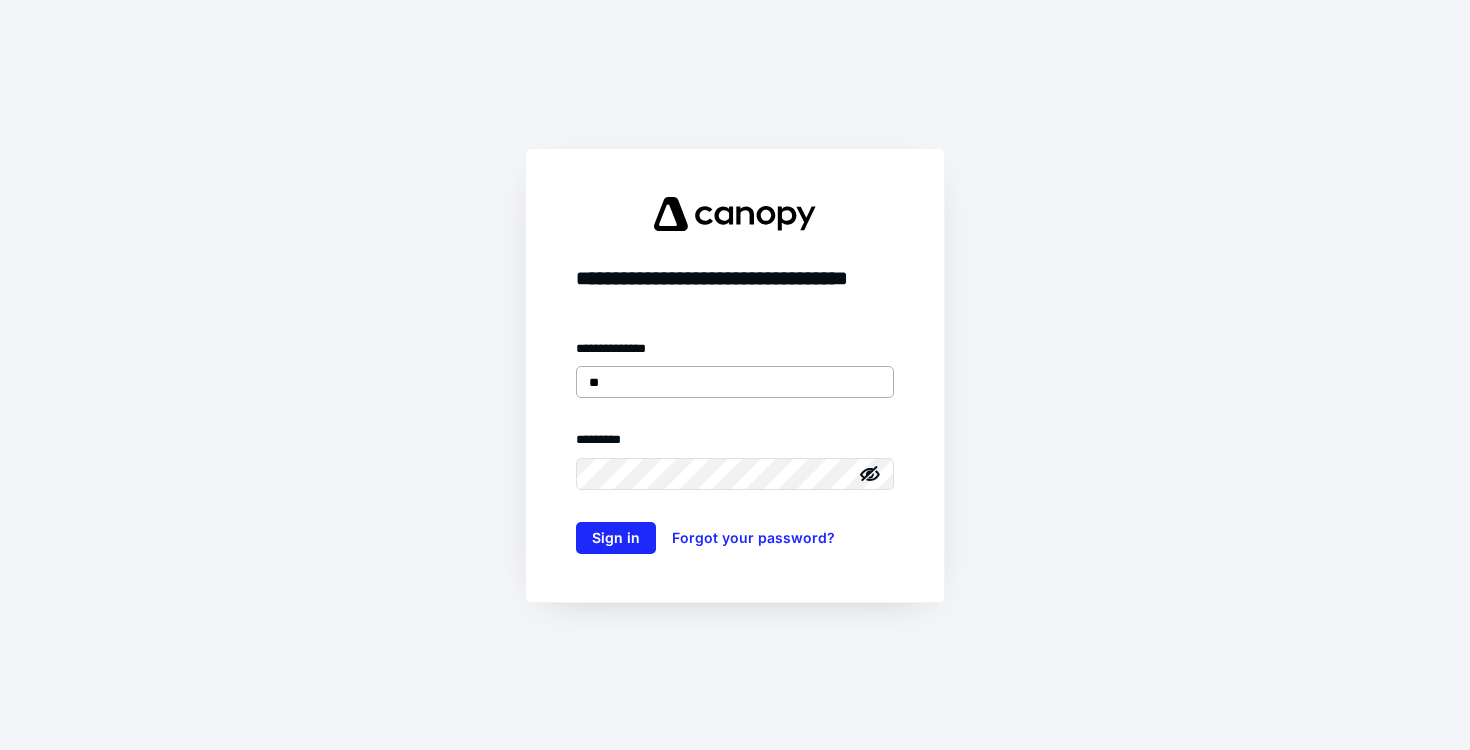 type on "*" 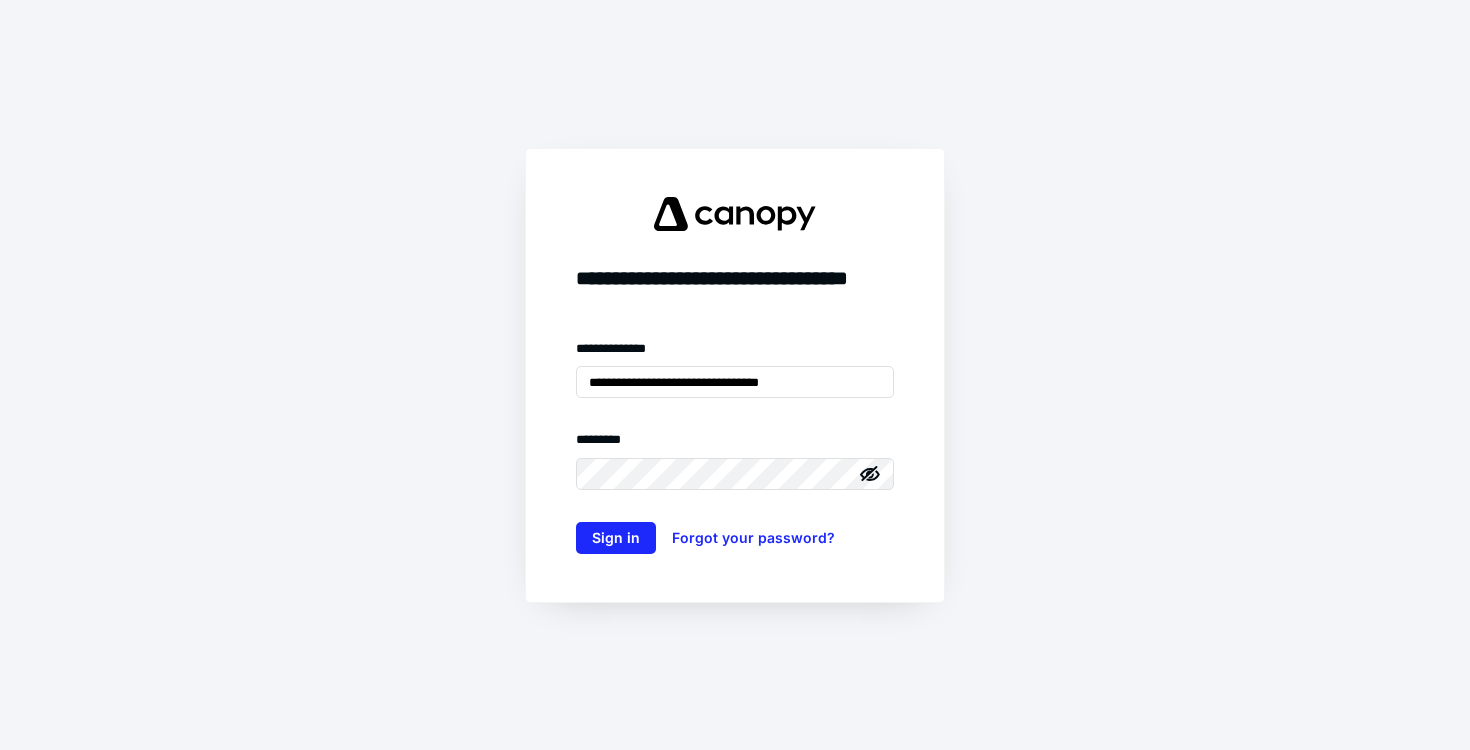 type on "**********" 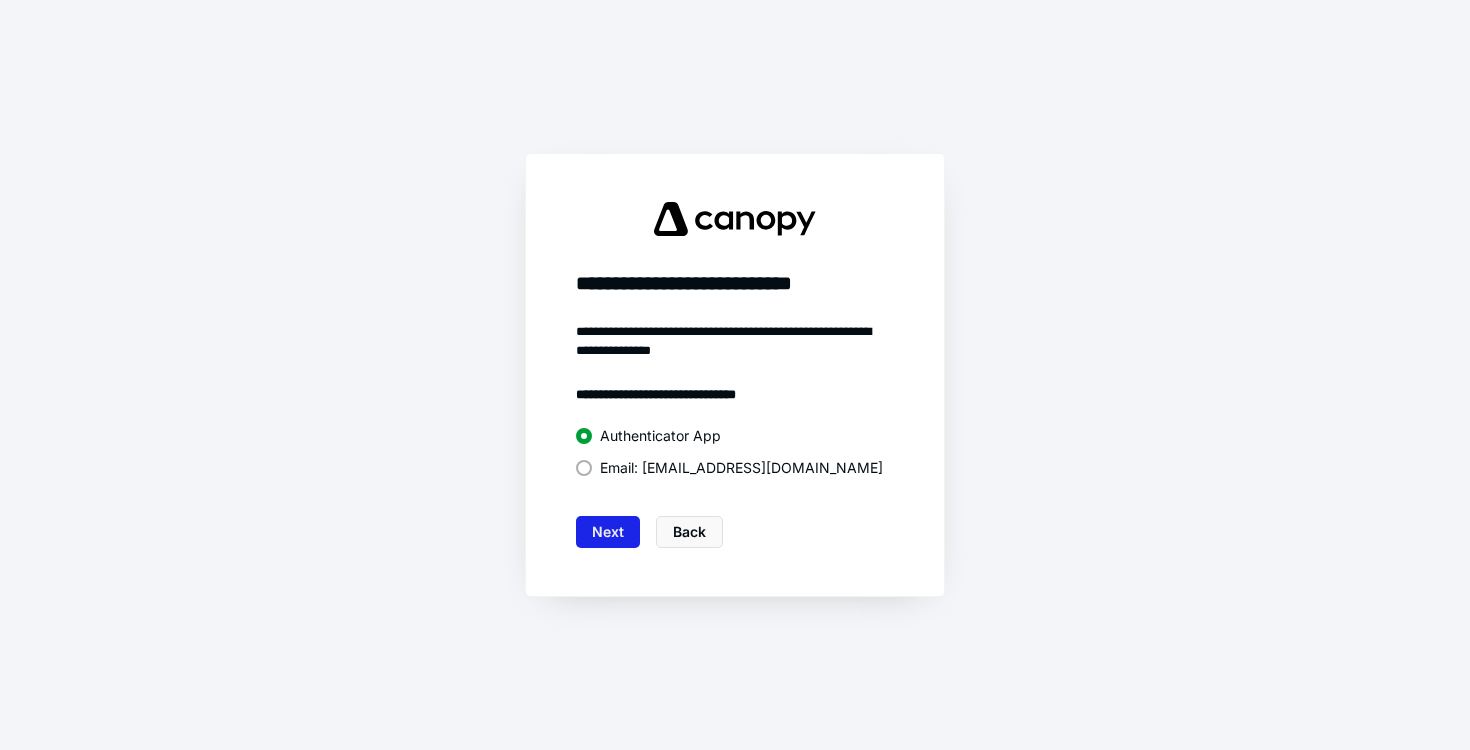 click on "Next" at bounding box center [608, 532] 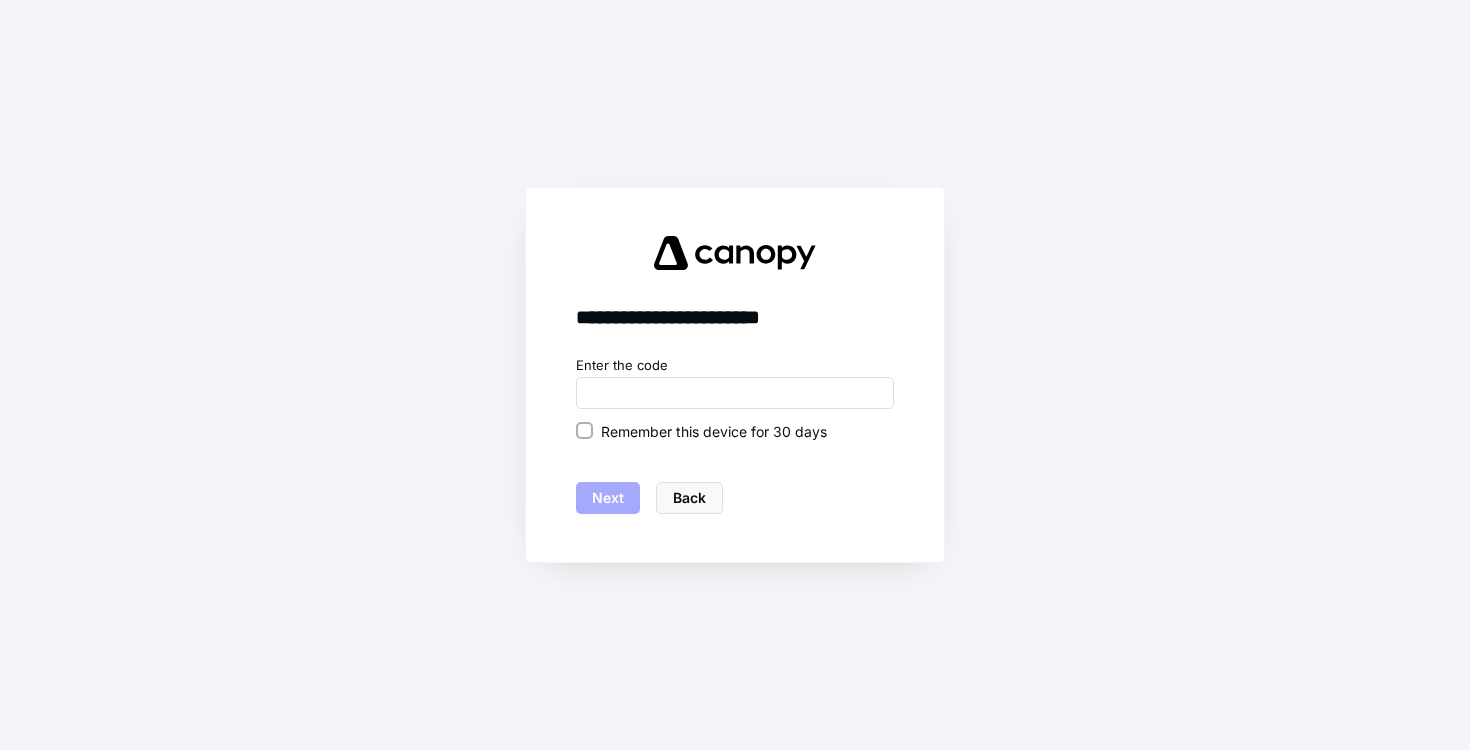 click on "Remember this device for 30 days" at bounding box center (735, 431) 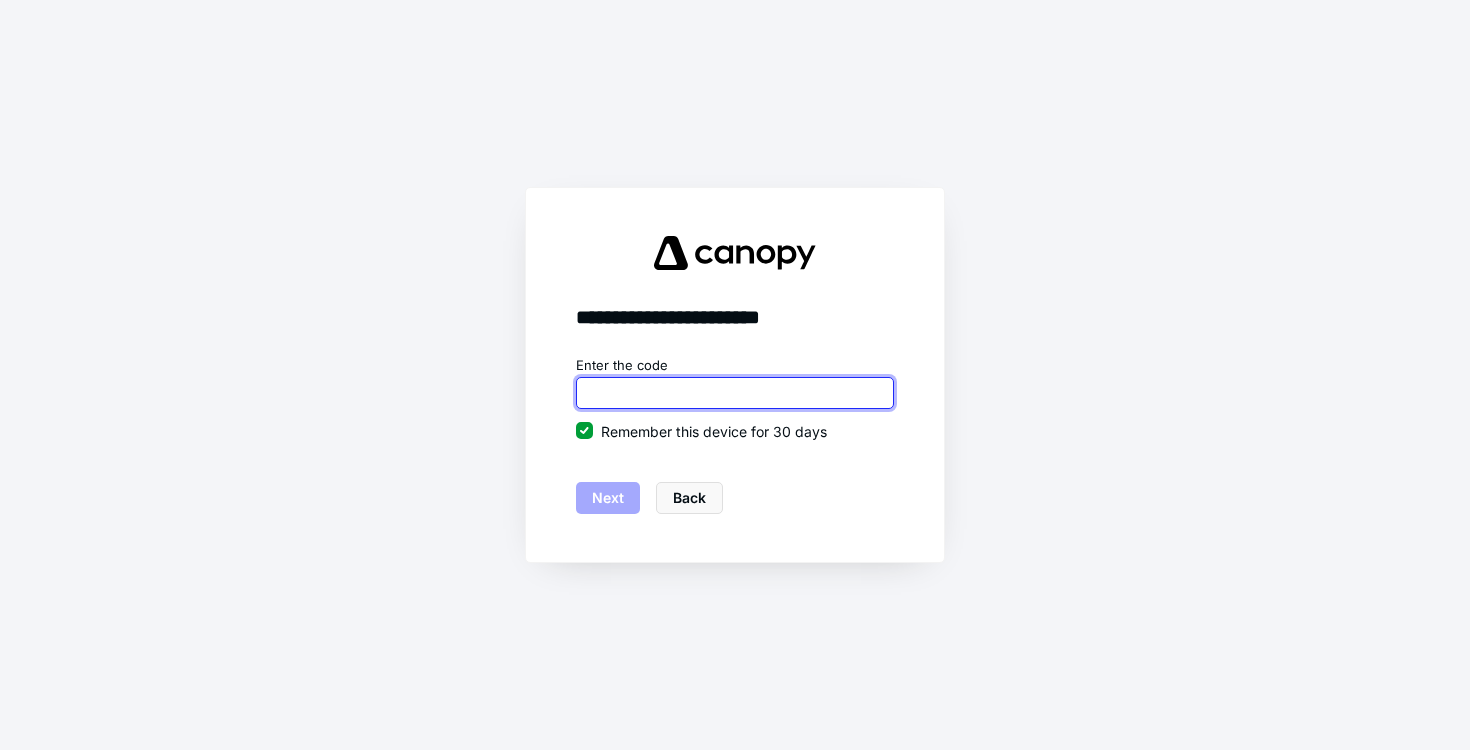 click at bounding box center [735, 393] 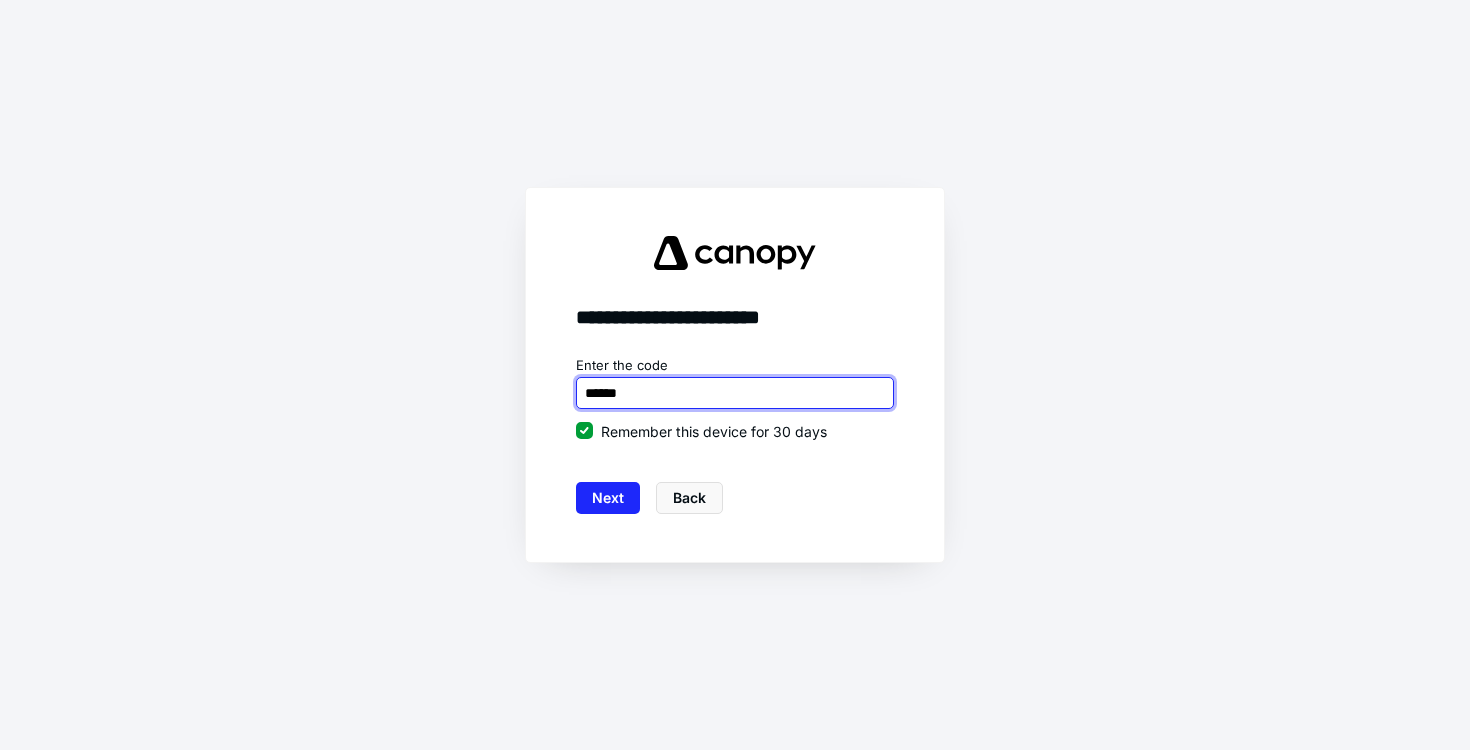 type on "******" 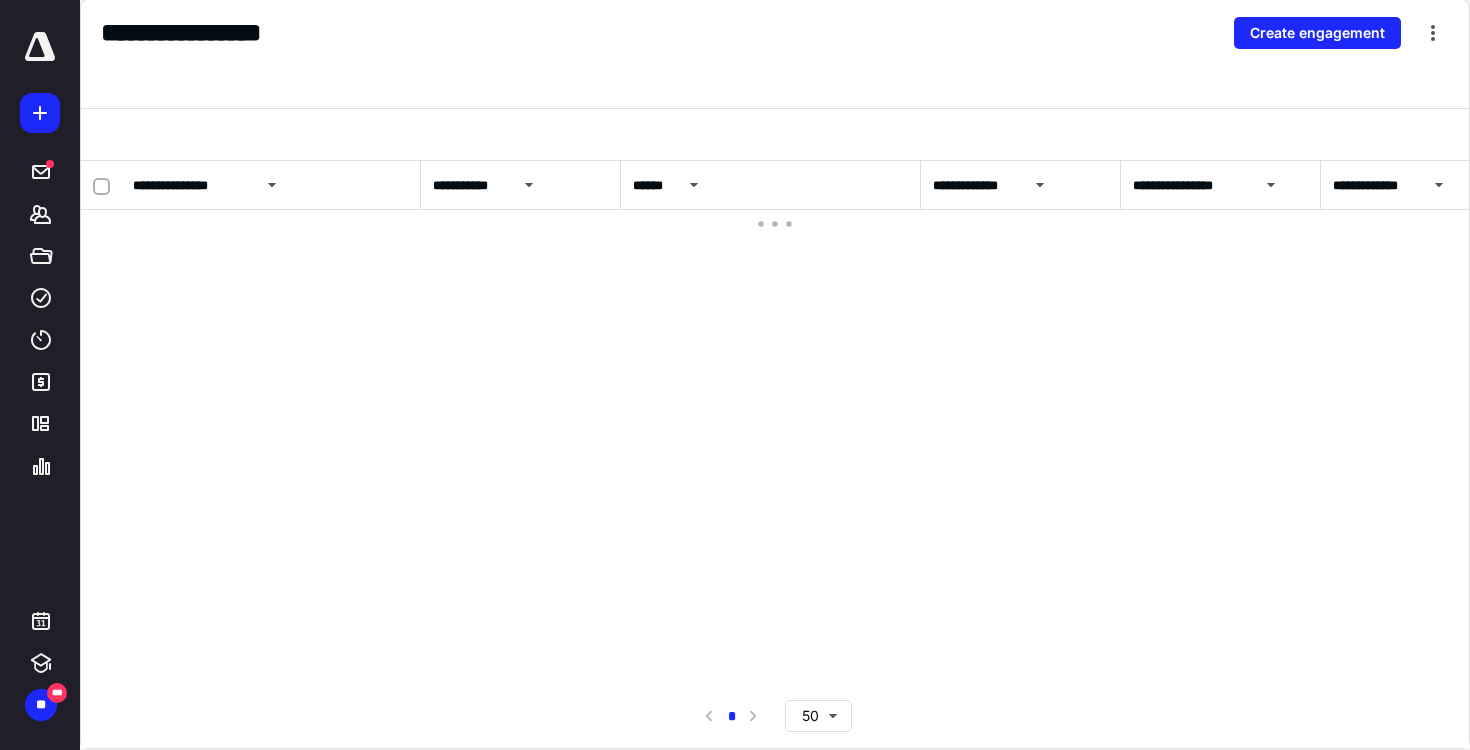 scroll, scrollTop: 0, scrollLeft: 0, axis: both 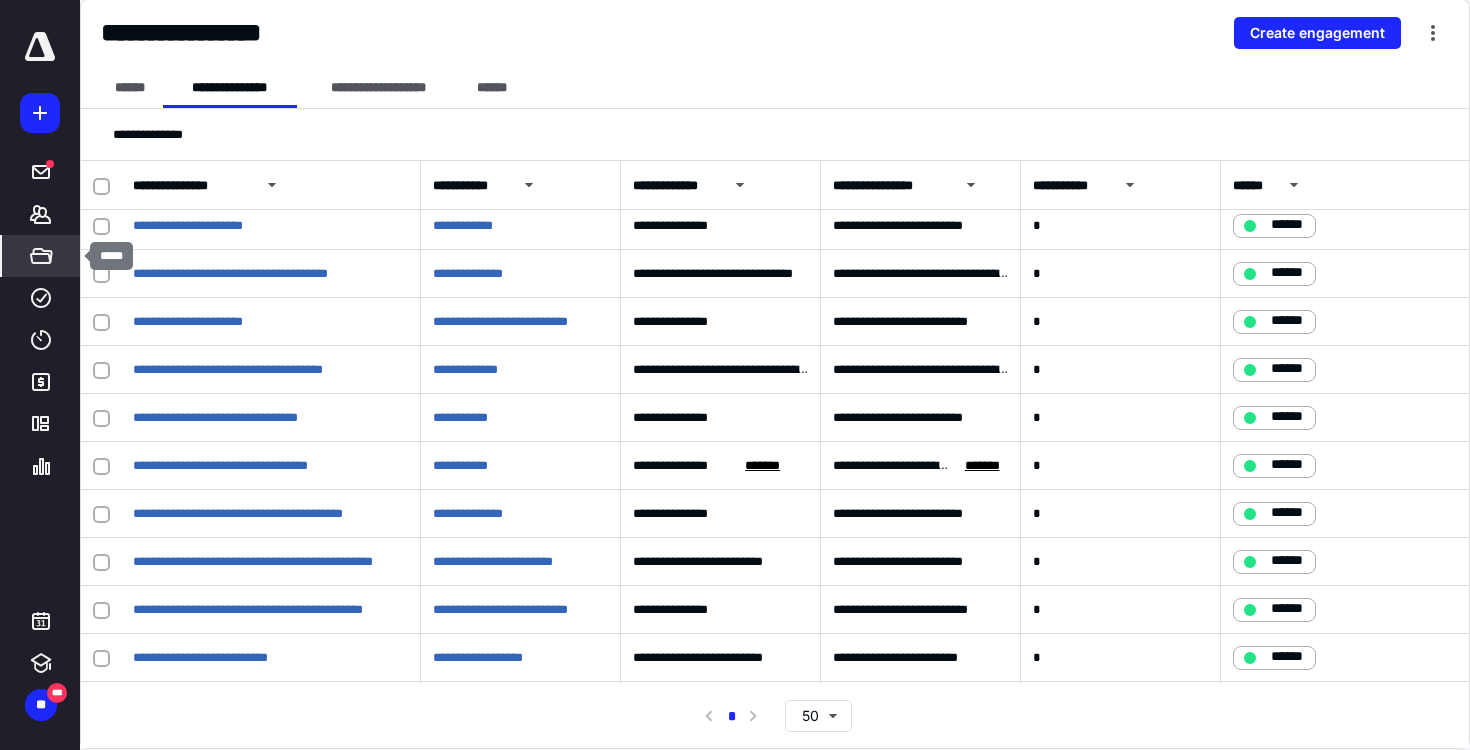 click on "*****" at bounding box center [41, 256] 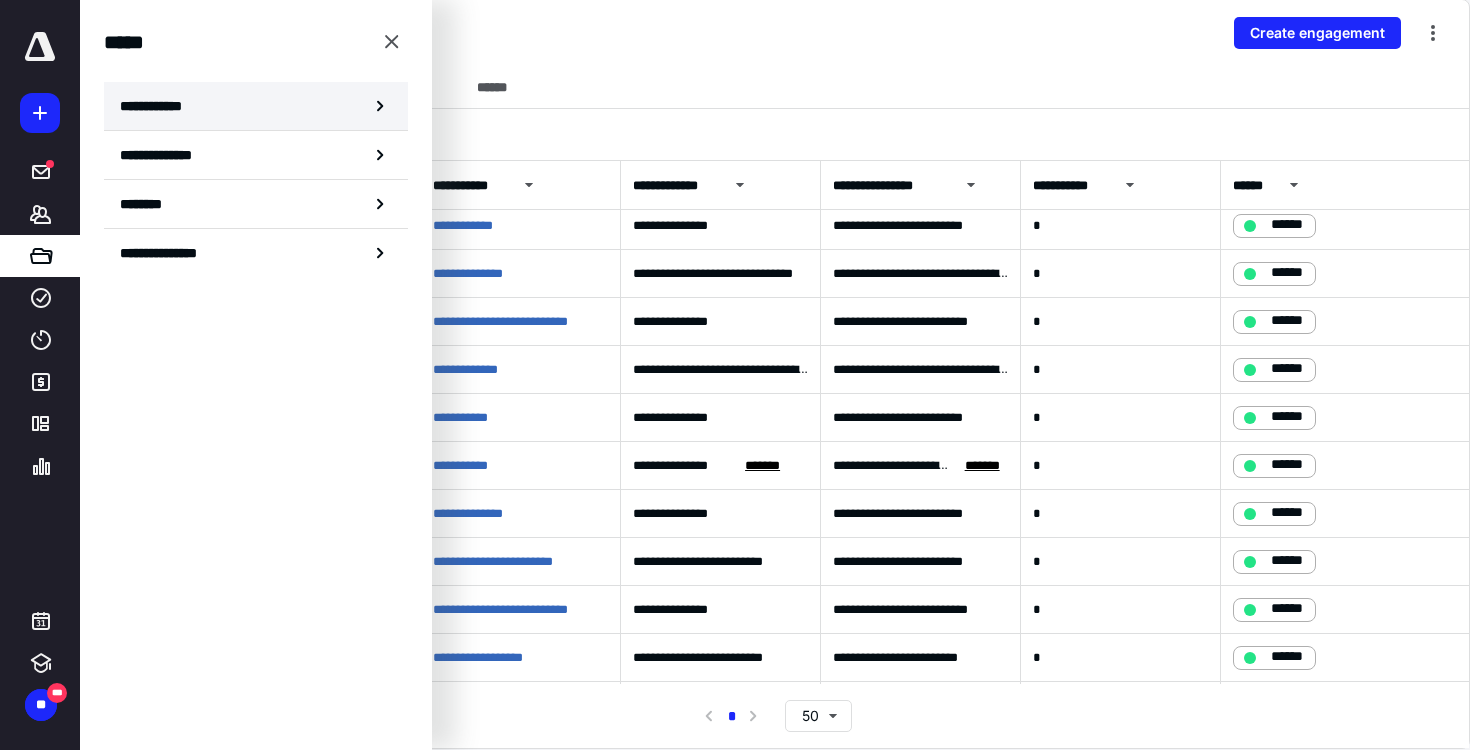 click on "**********" at bounding box center (256, 106) 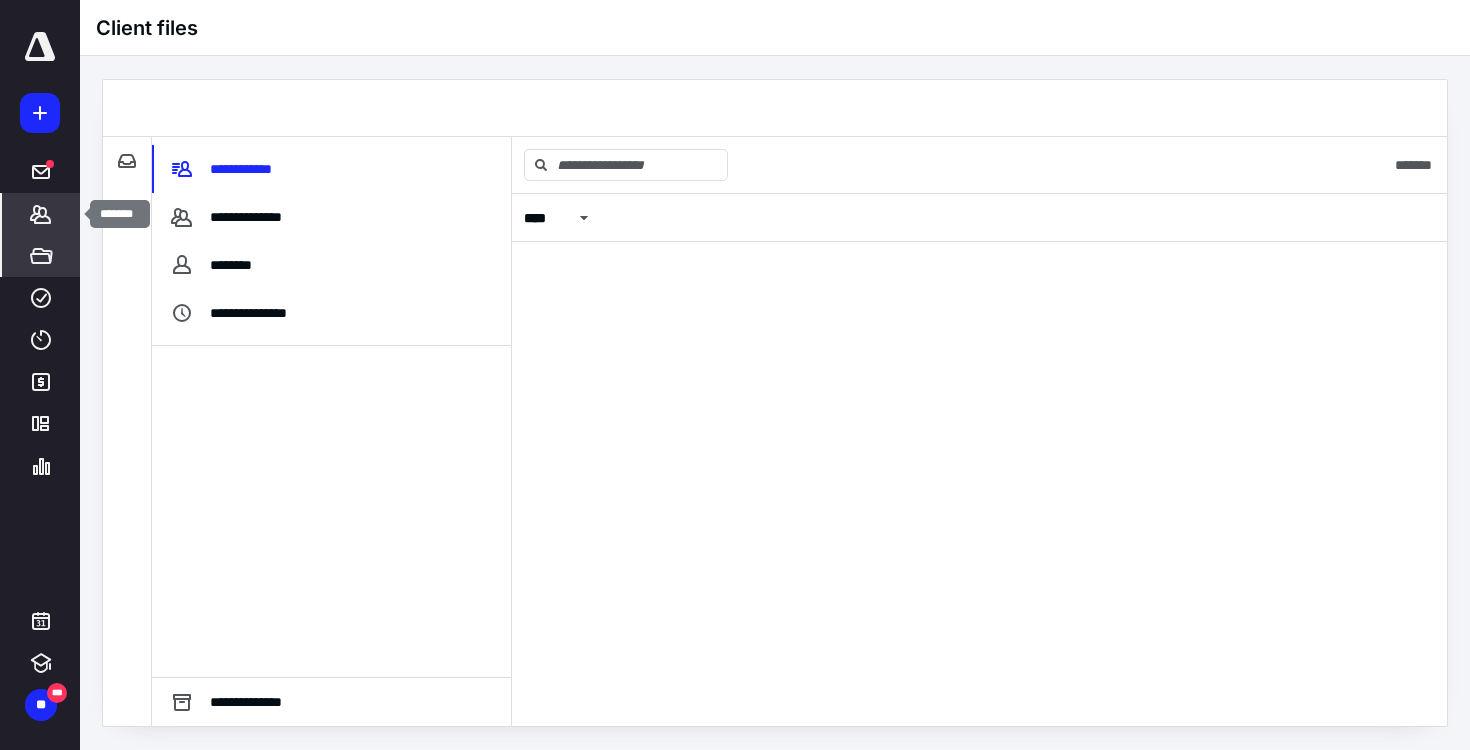 click 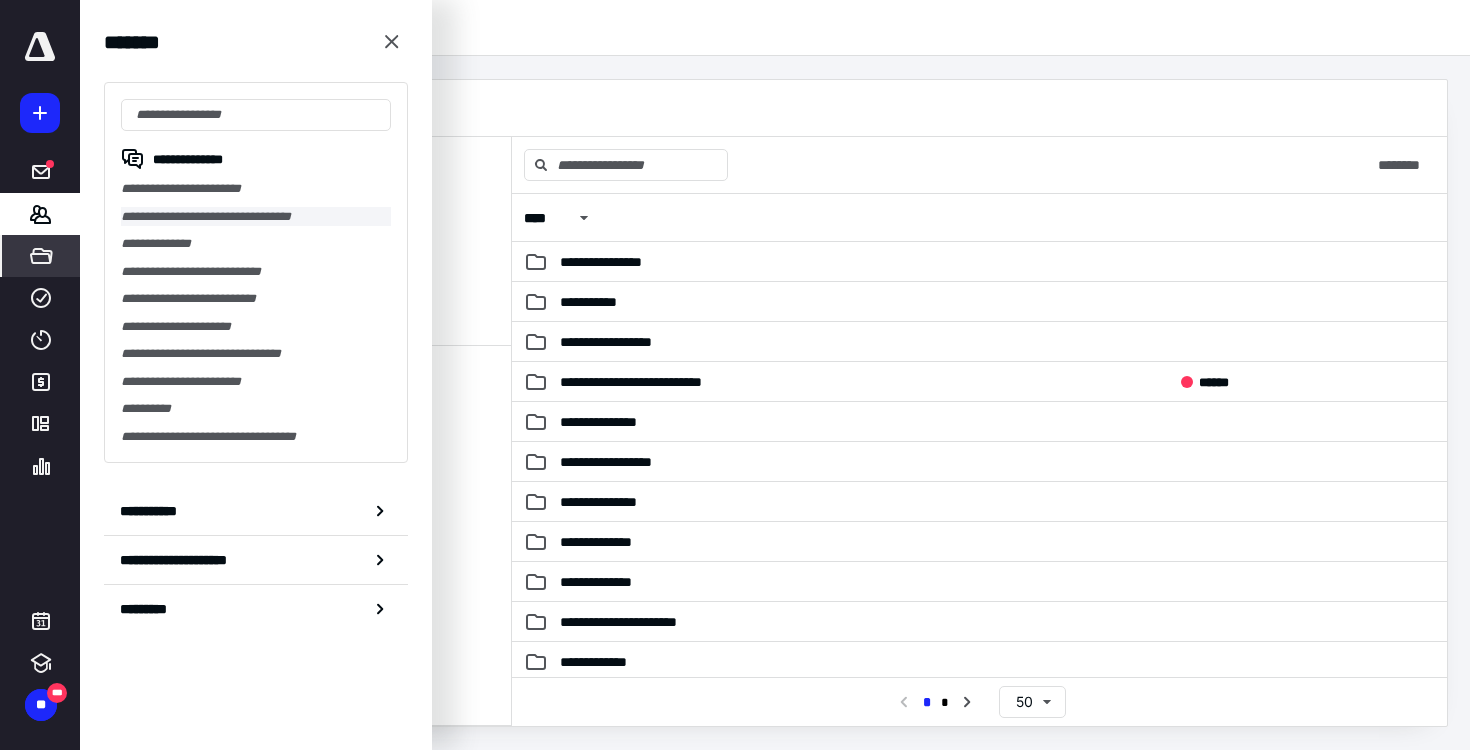 click on "**********" at bounding box center (256, 217) 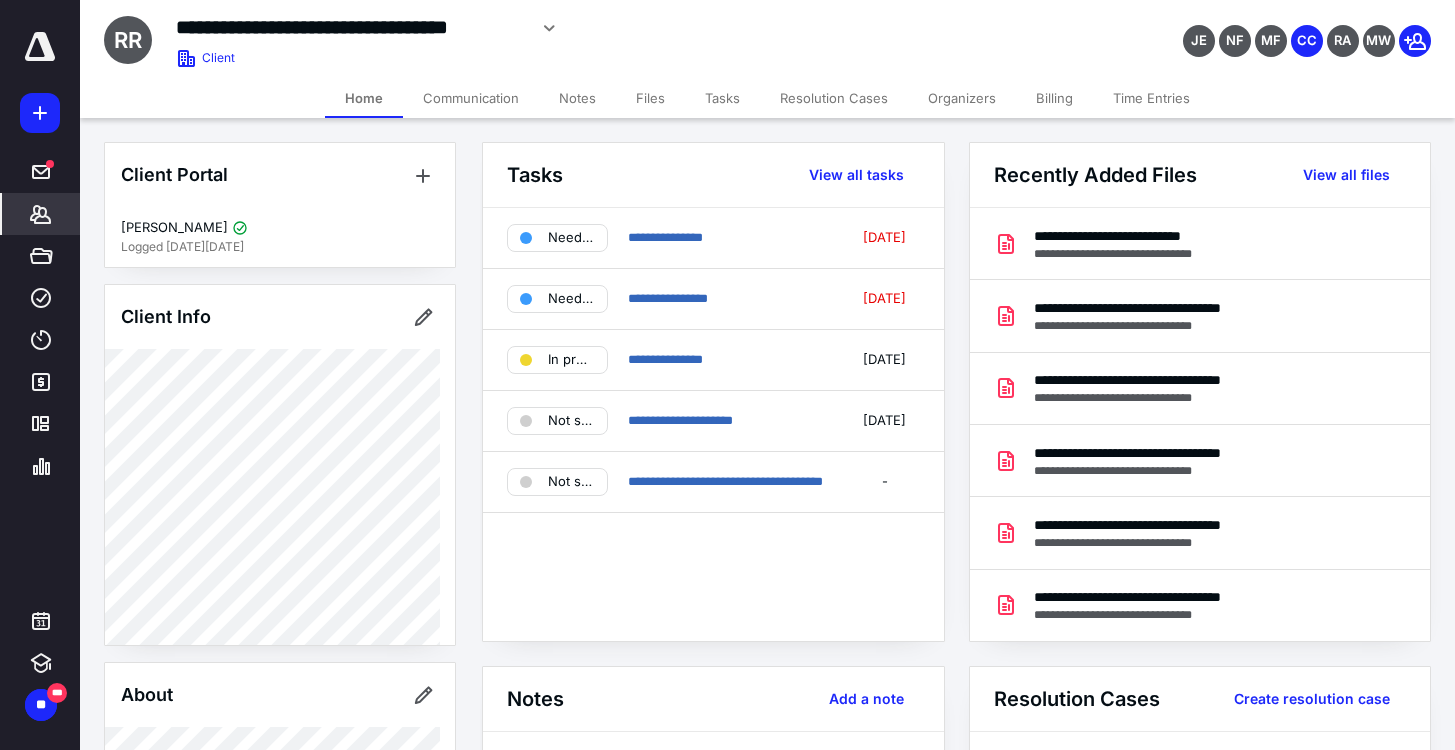 click on "Communication" at bounding box center (471, 98) 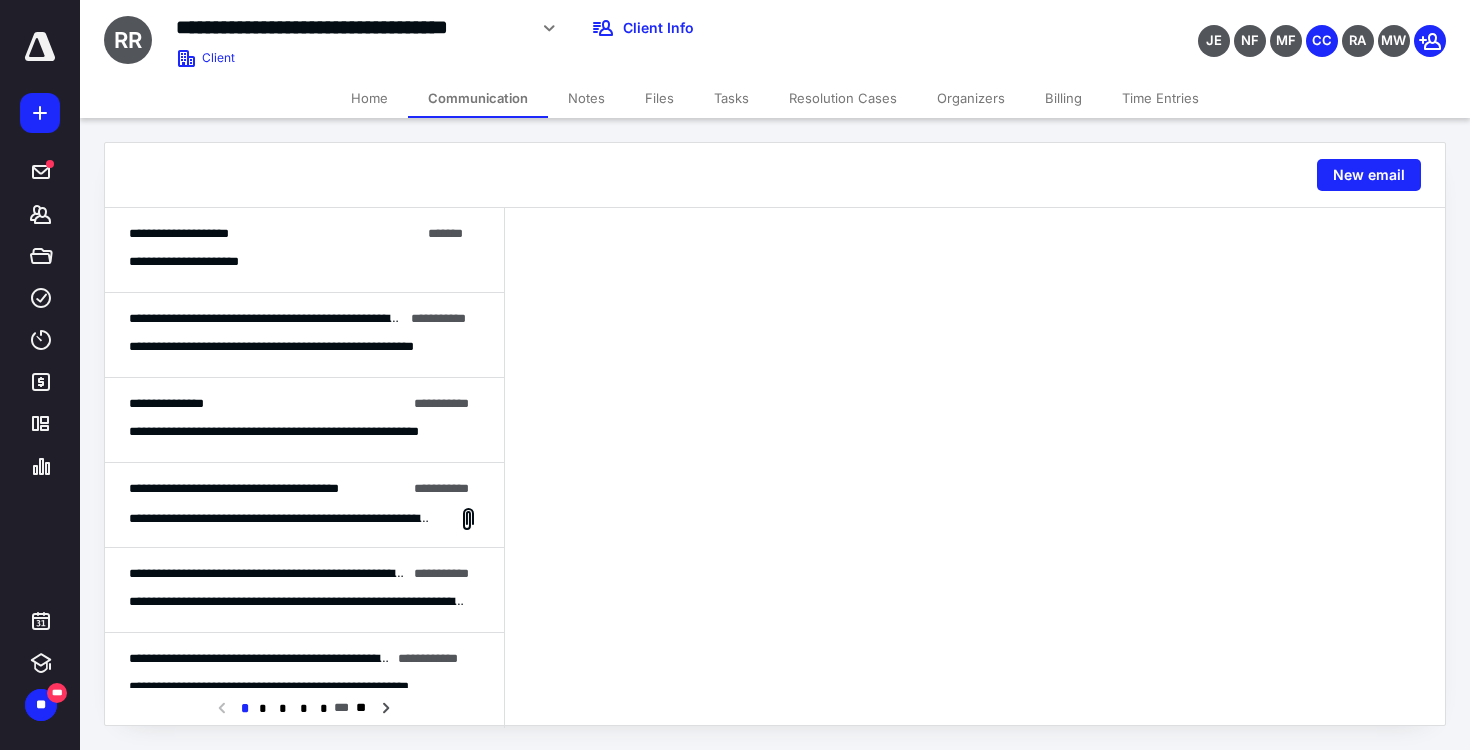 click on "**********" at bounding box center (304, 250) 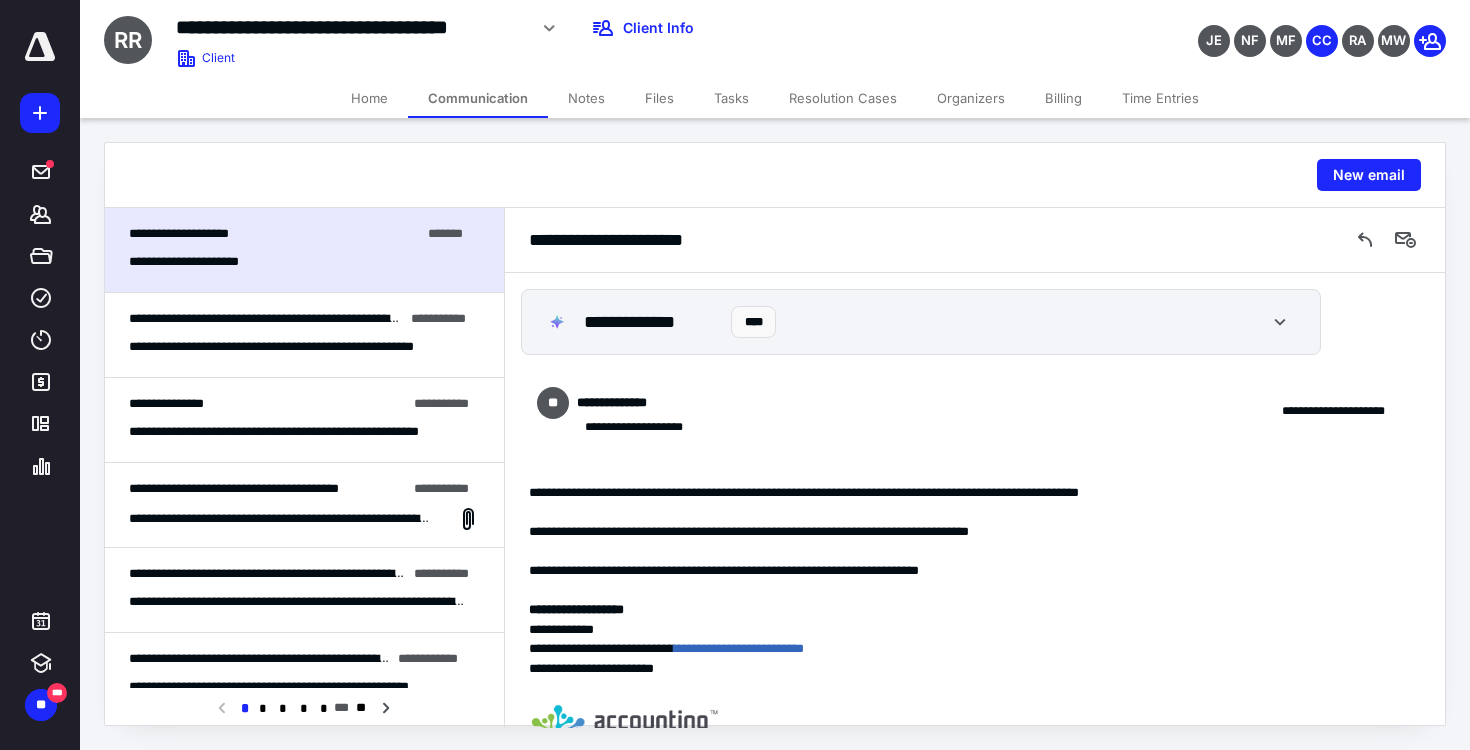 scroll, scrollTop: 106, scrollLeft: 0, axis: vertical 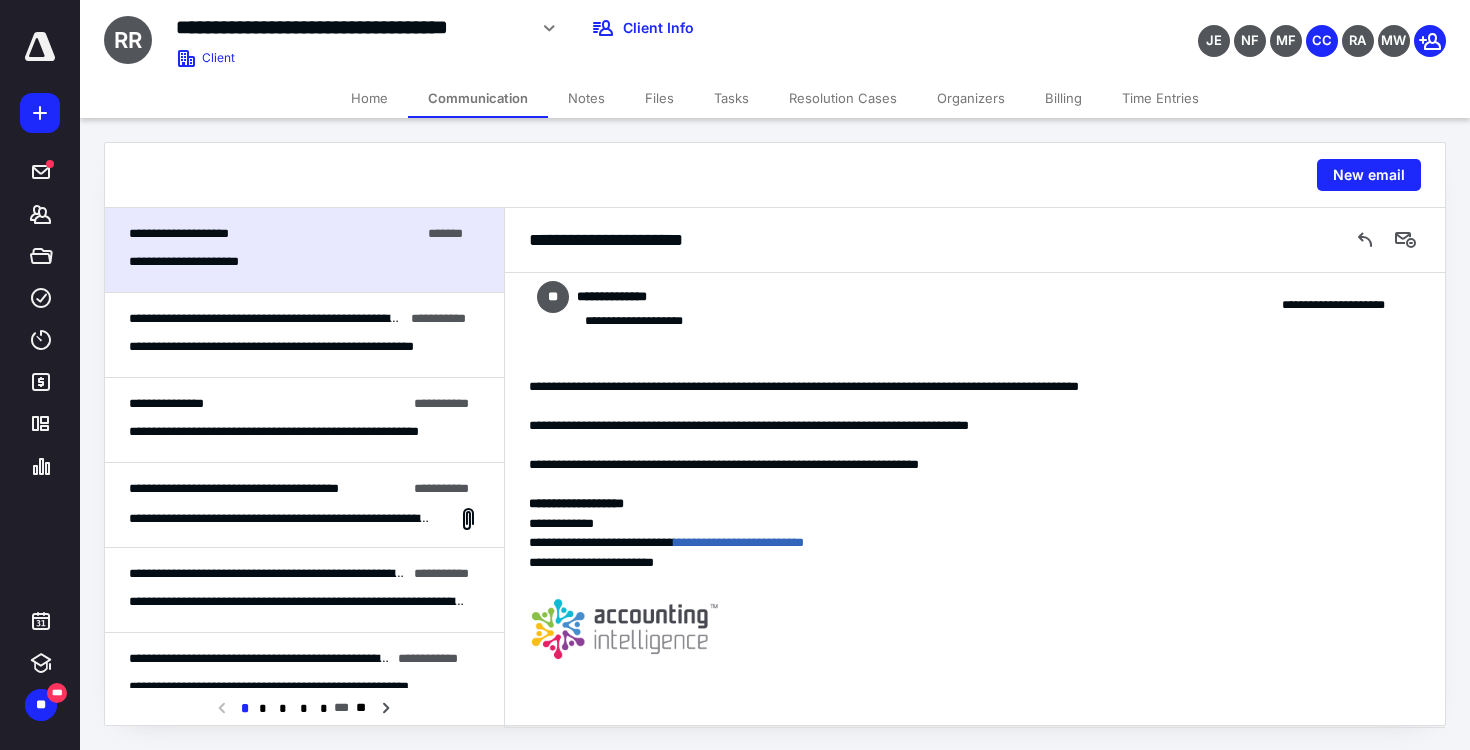 click on "**********" at bounding box center (297, 347) 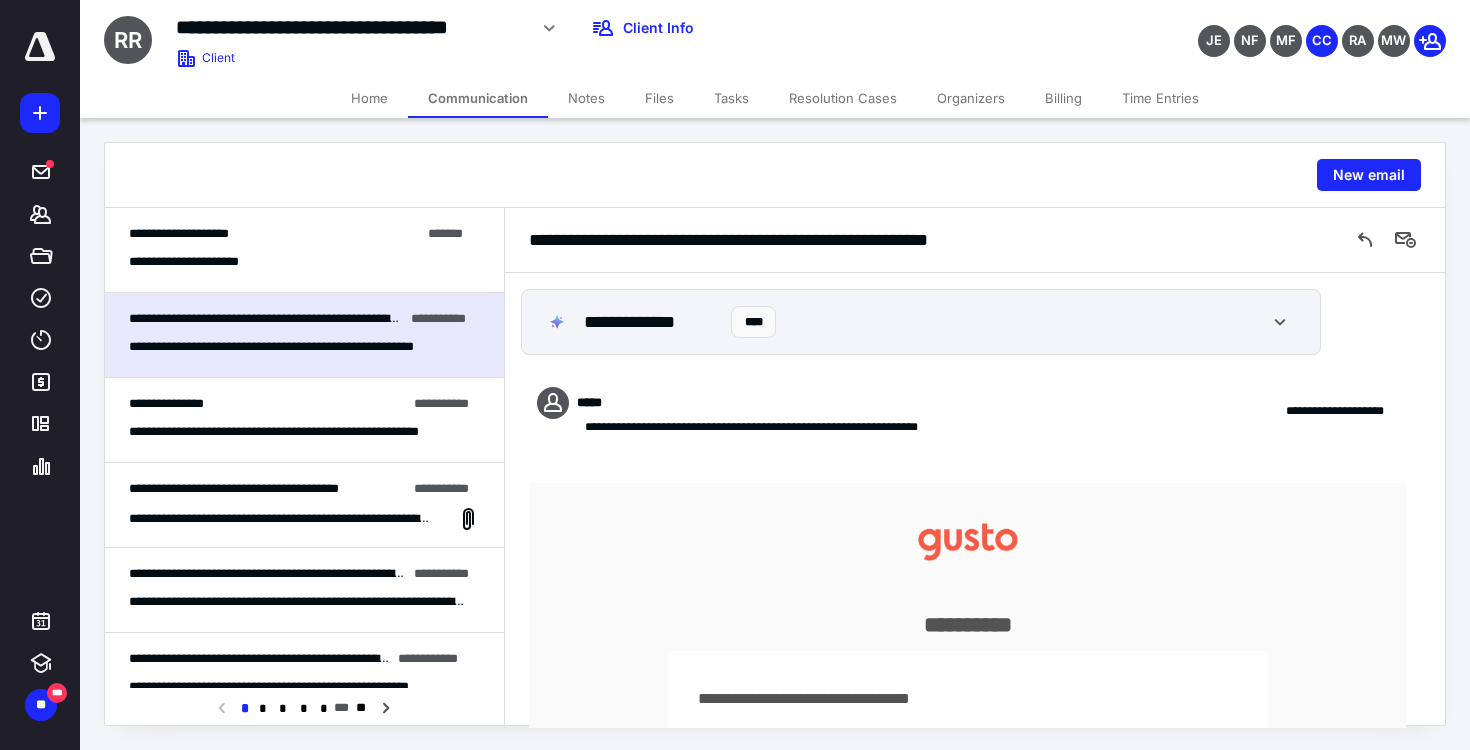 scroll, scrollTop: 691, scrollLeft: 0, axis: vertical 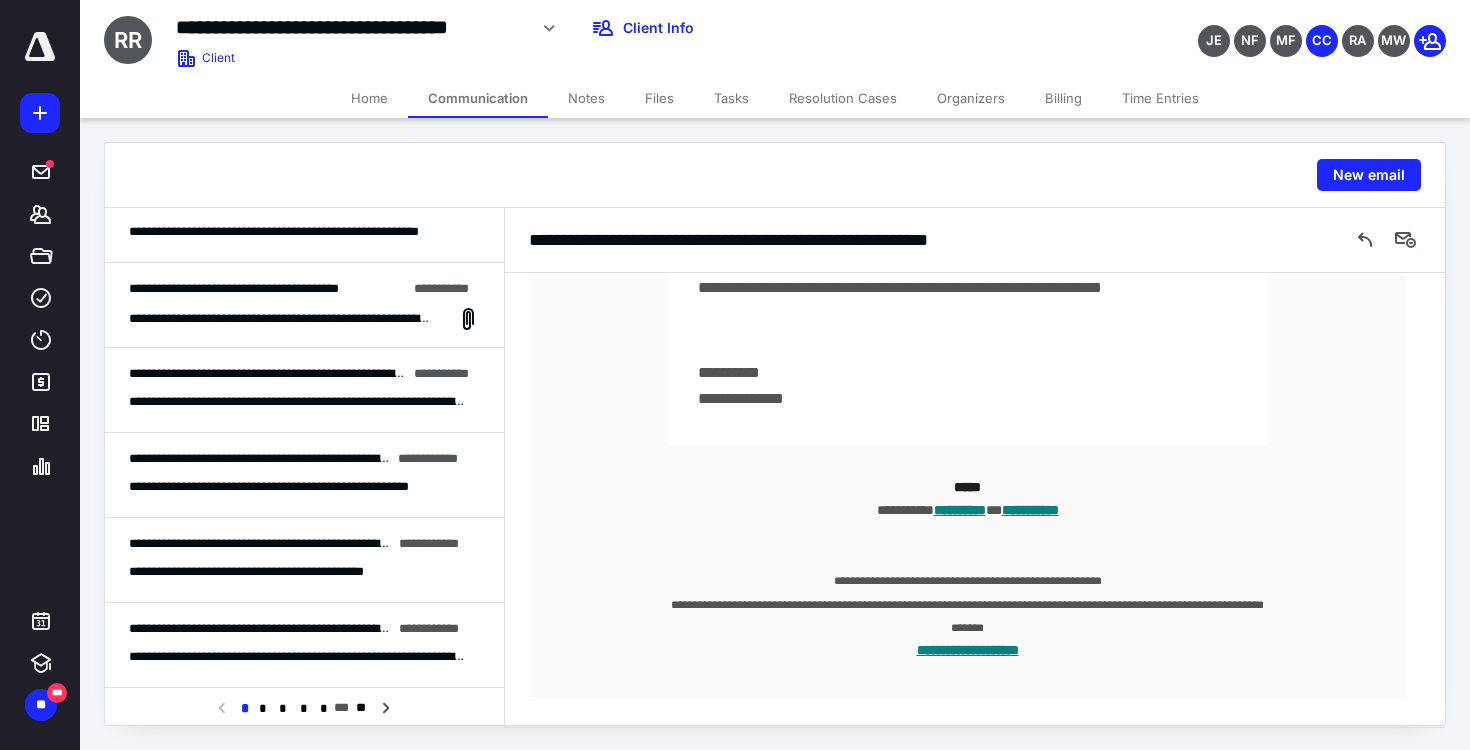 click on "**********" at bounding box center (304, 305) 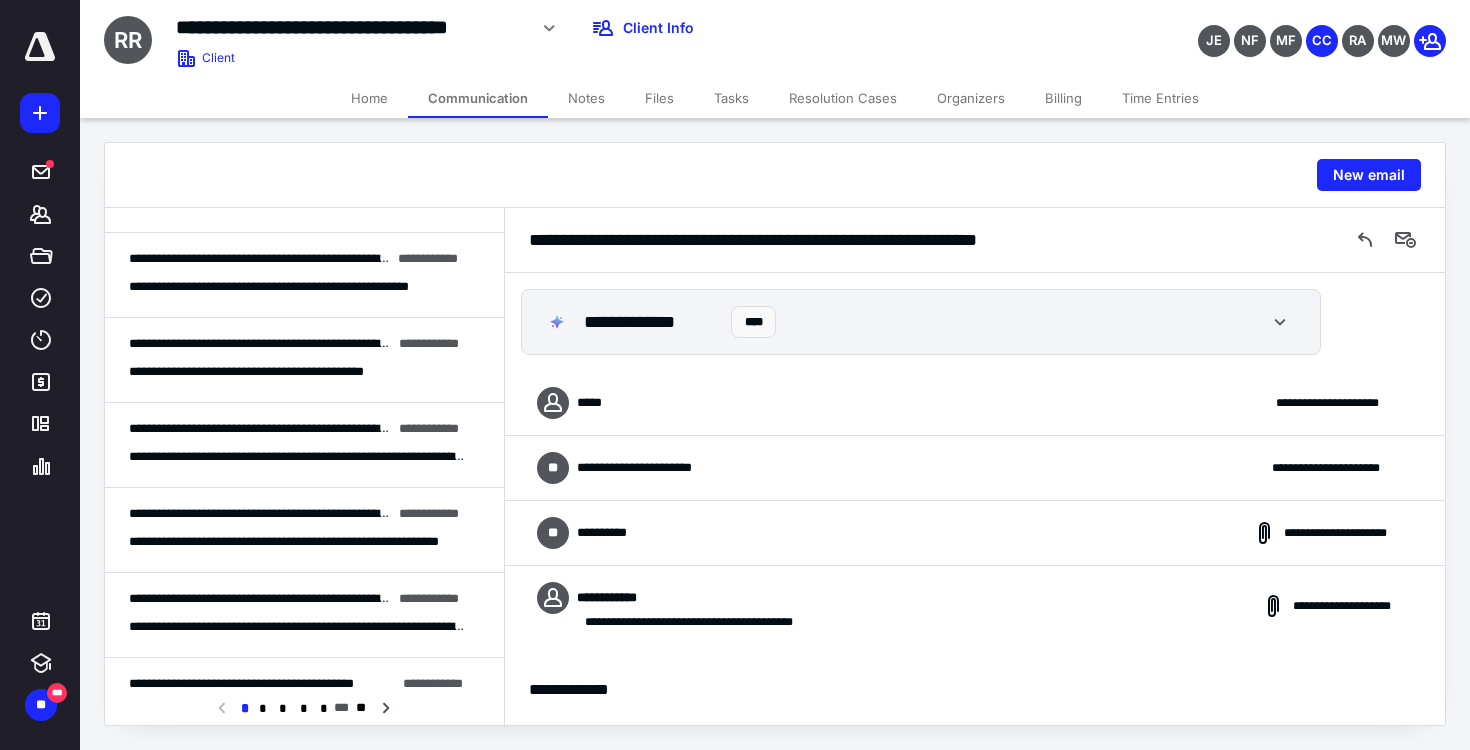 scroll, scrollTop: 500, scrollLeft: 0, axis: vertical 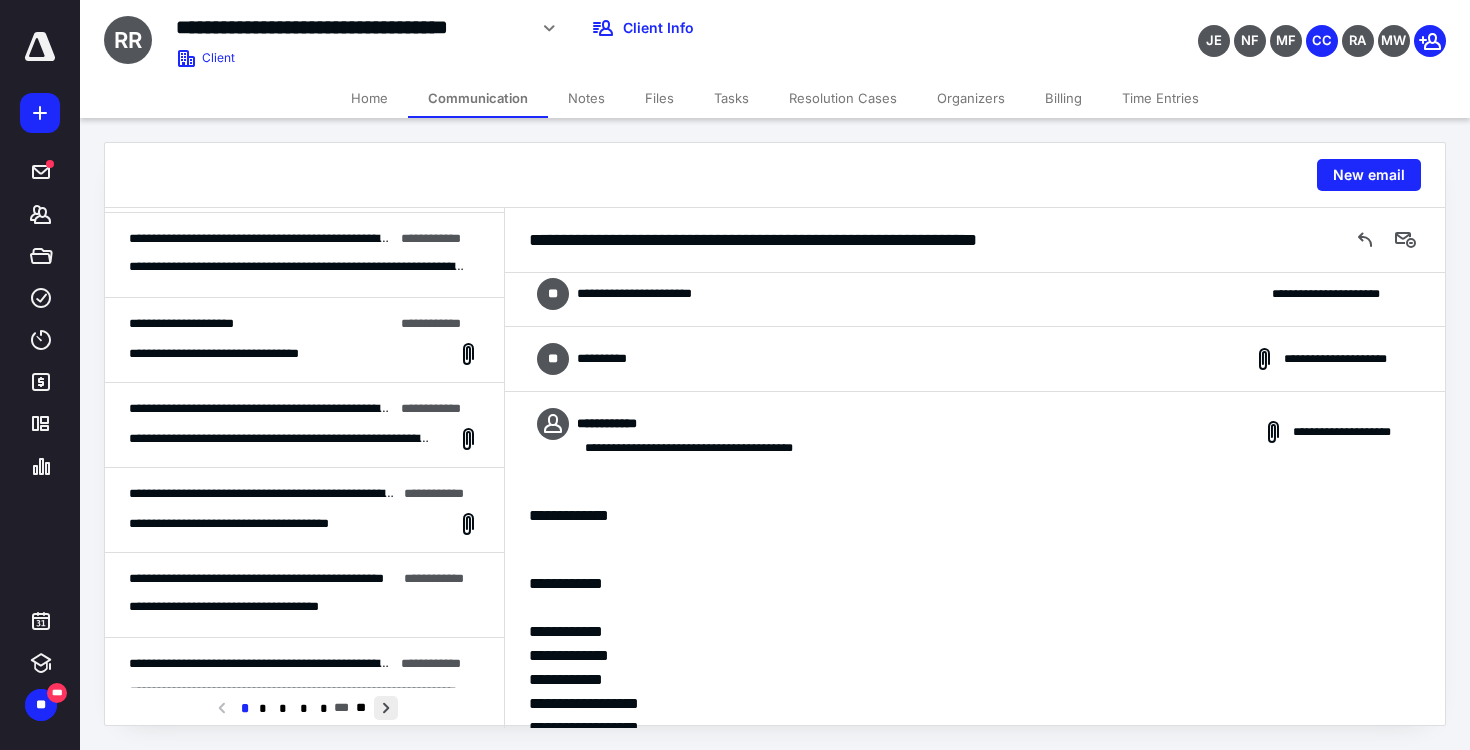 click at bounding box center [386, 708] 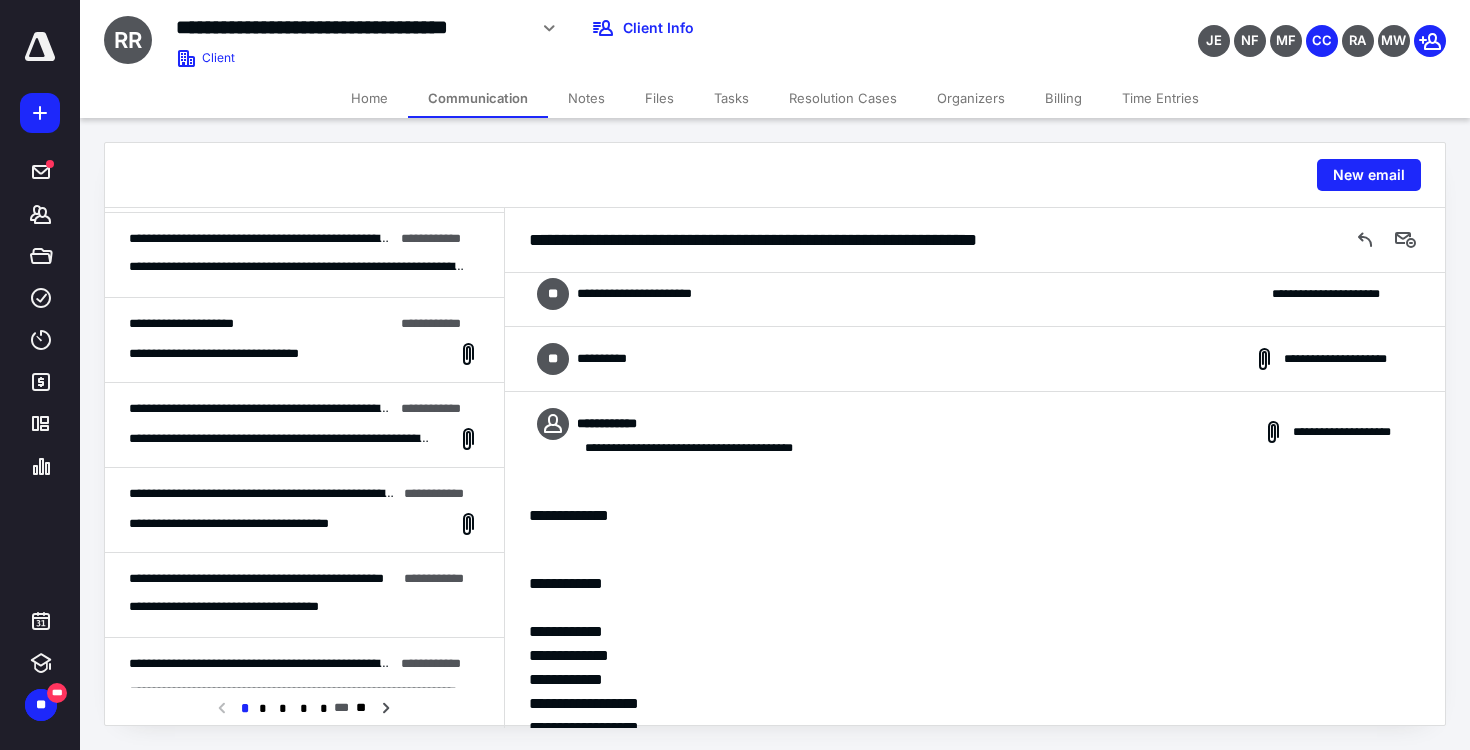 scroll, scrollTop: 0, scrollLeft: 0, axis: both 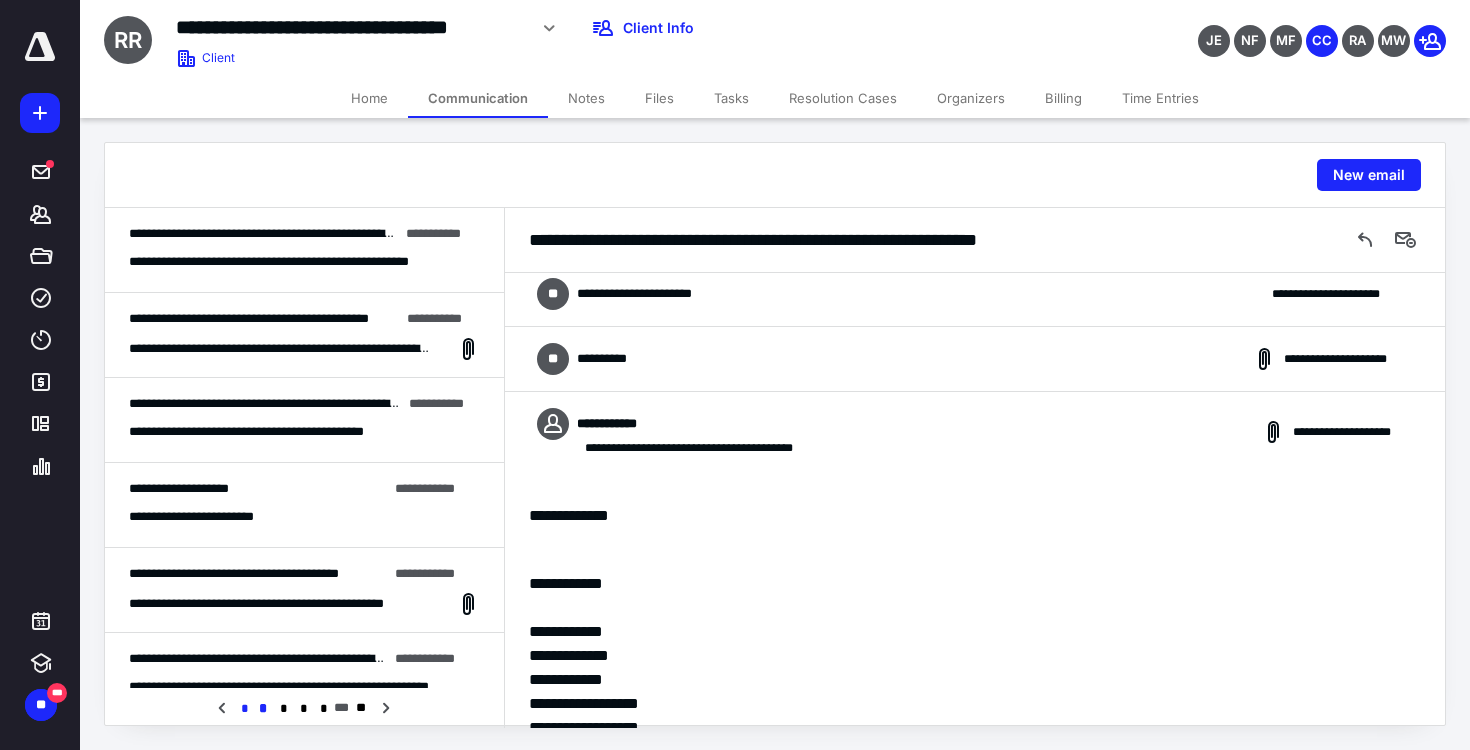 click on "*" at bounding box center [243, 709] 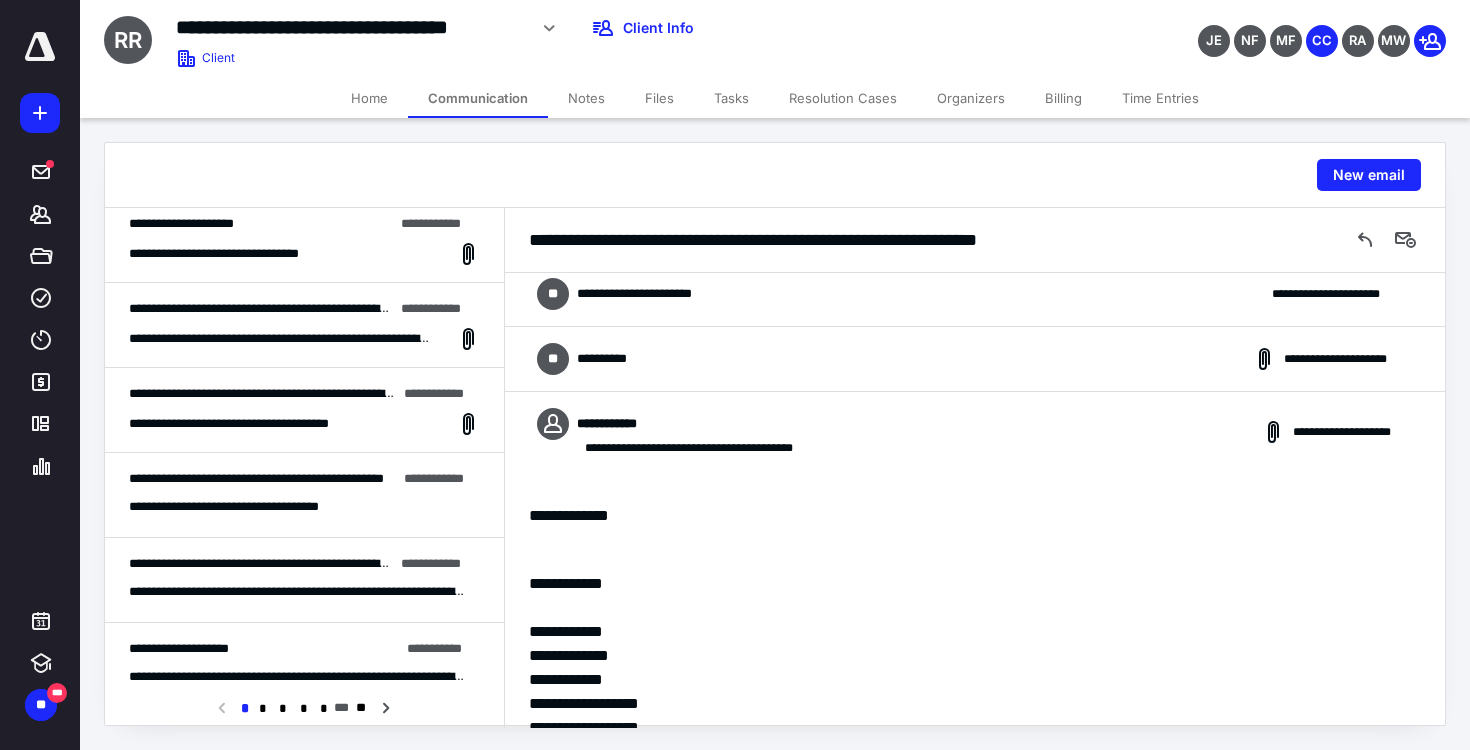 scroll, scrollTop: 1220, scrollLeft: 0, axis: vertical 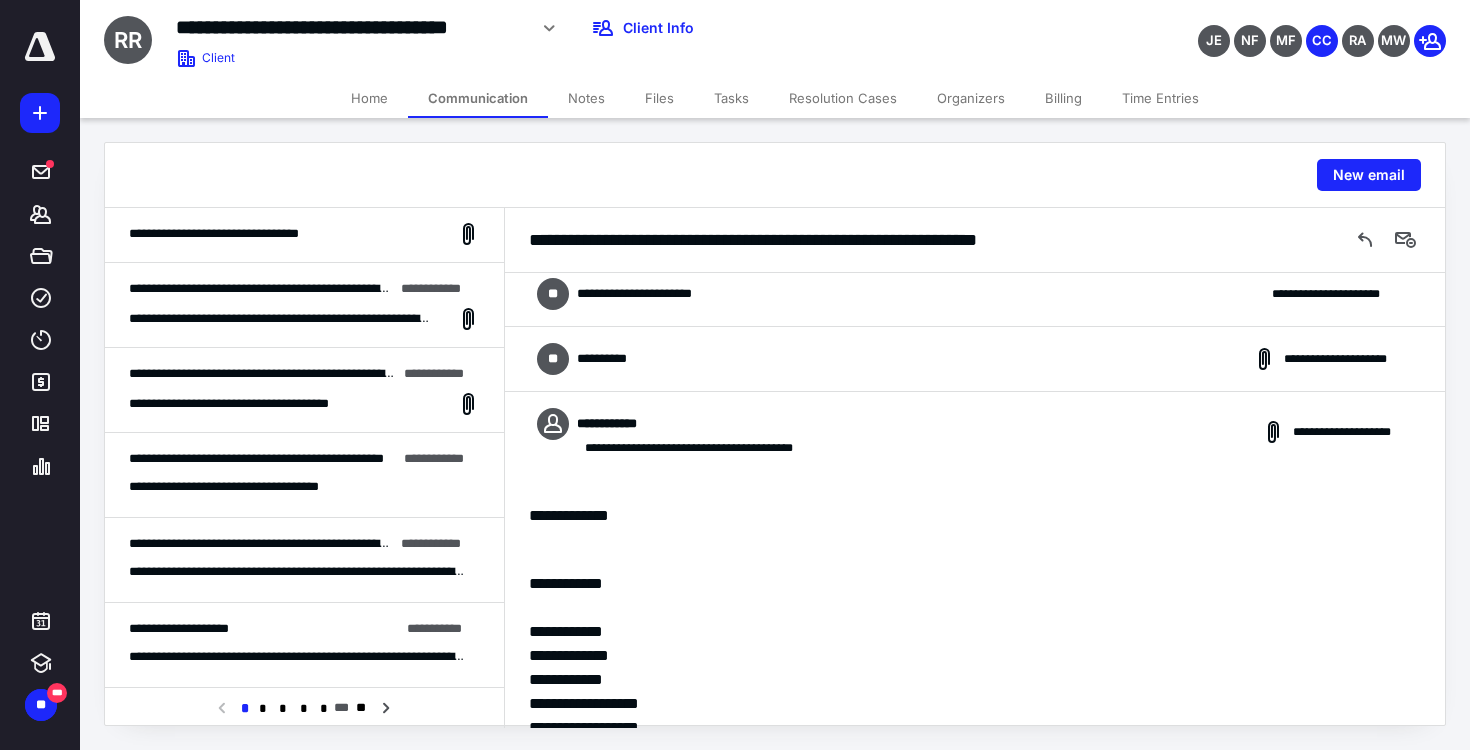 click on "**********" at bounding box center [304, 475] 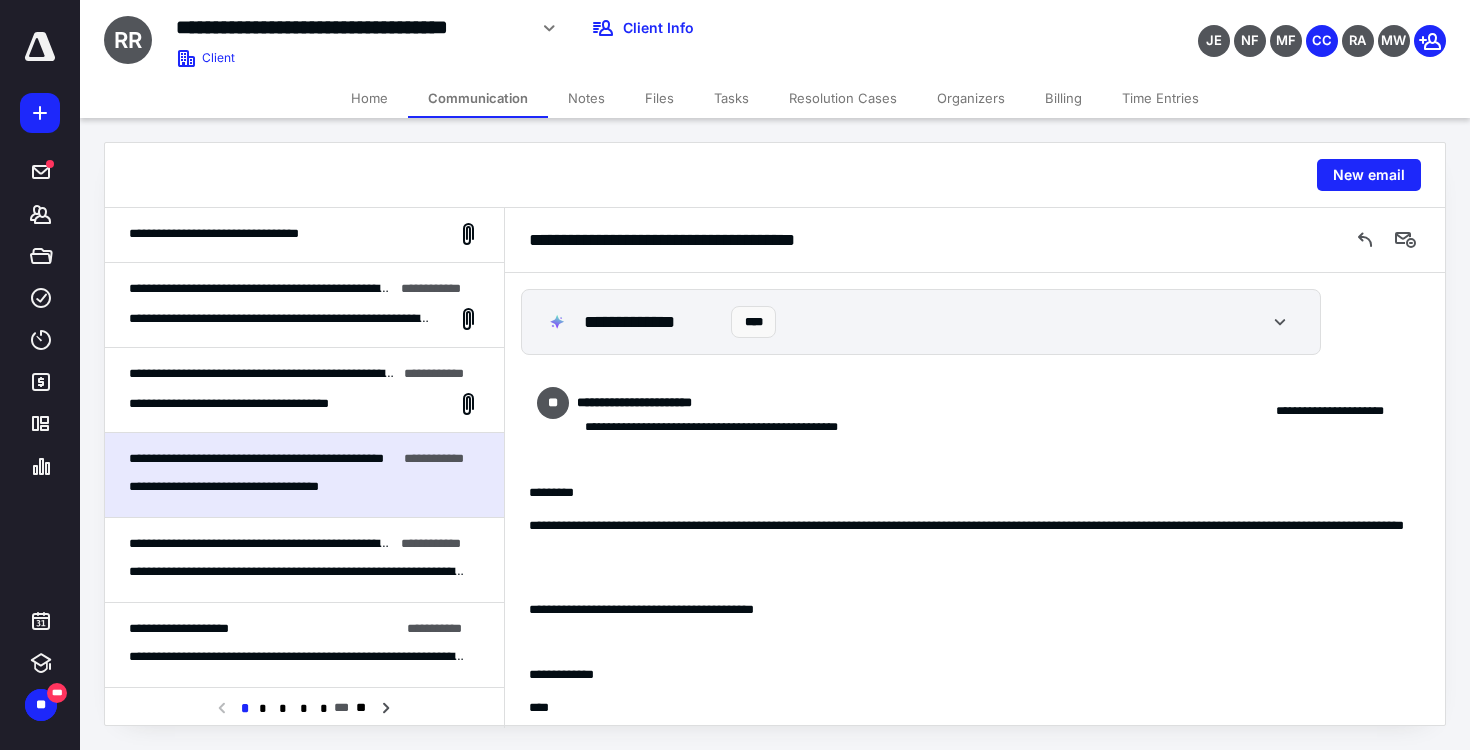 scroll, scrollTop: 35, scrollLeft: 0, axis: vertical 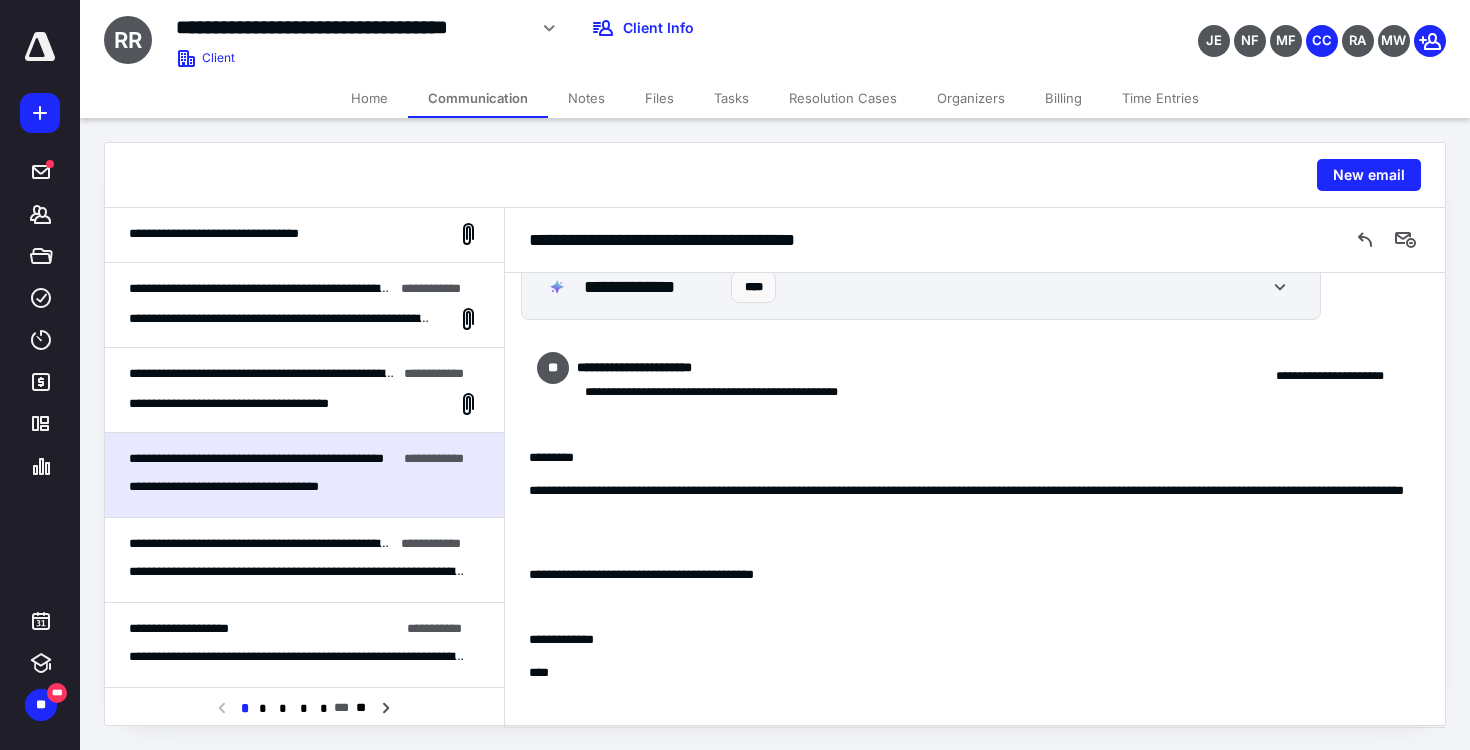 click on "**********" at bounding box center (260, 404) 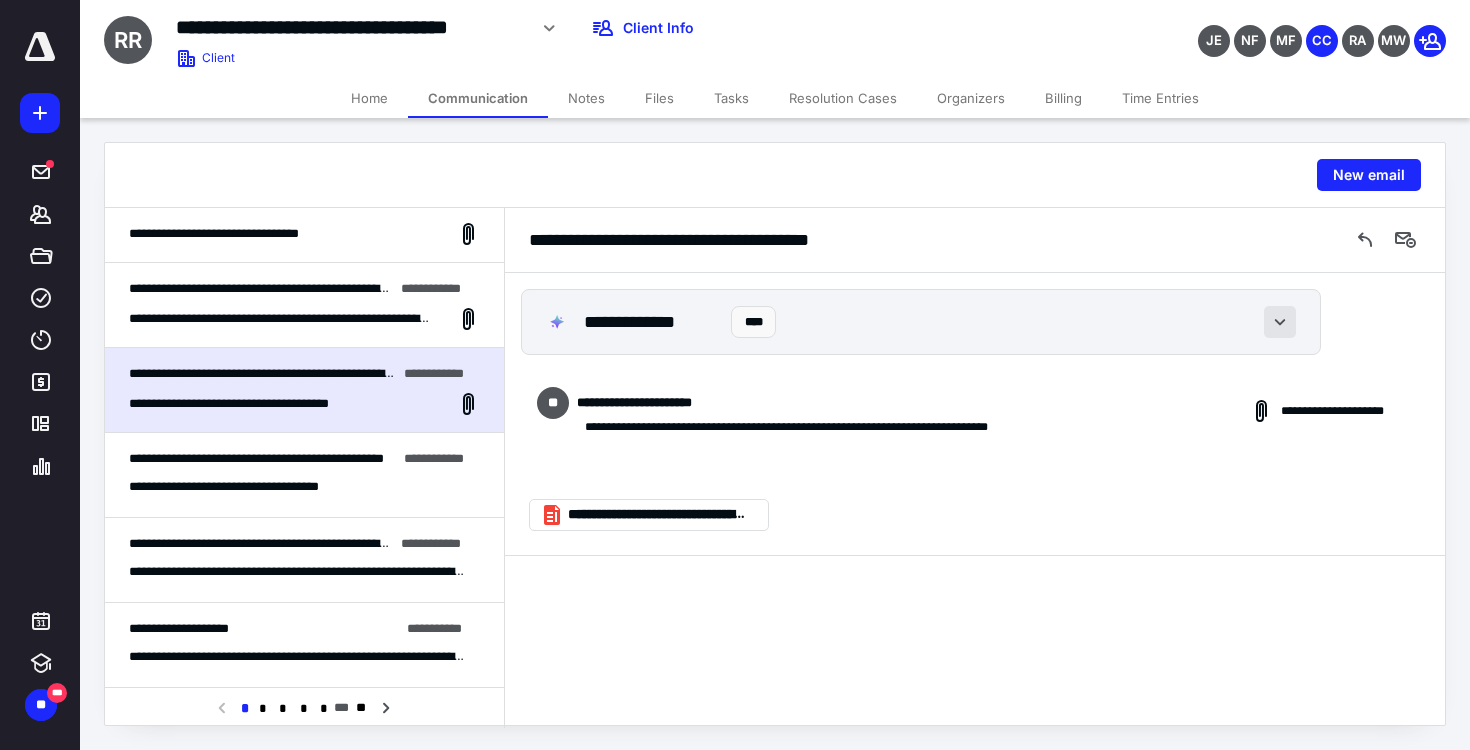 click at bounding box center (1280, 322) 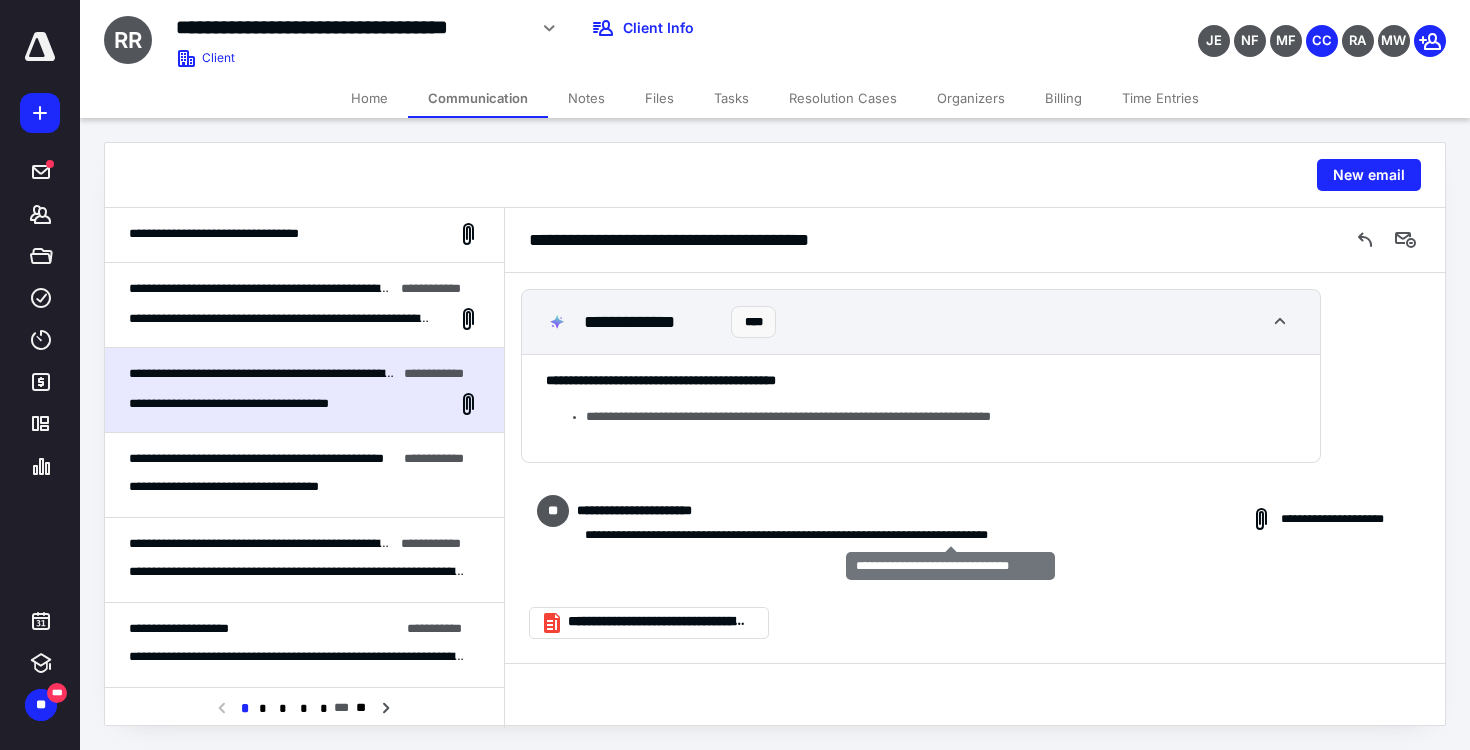 click on "**********" at bounding box center [884, 535] 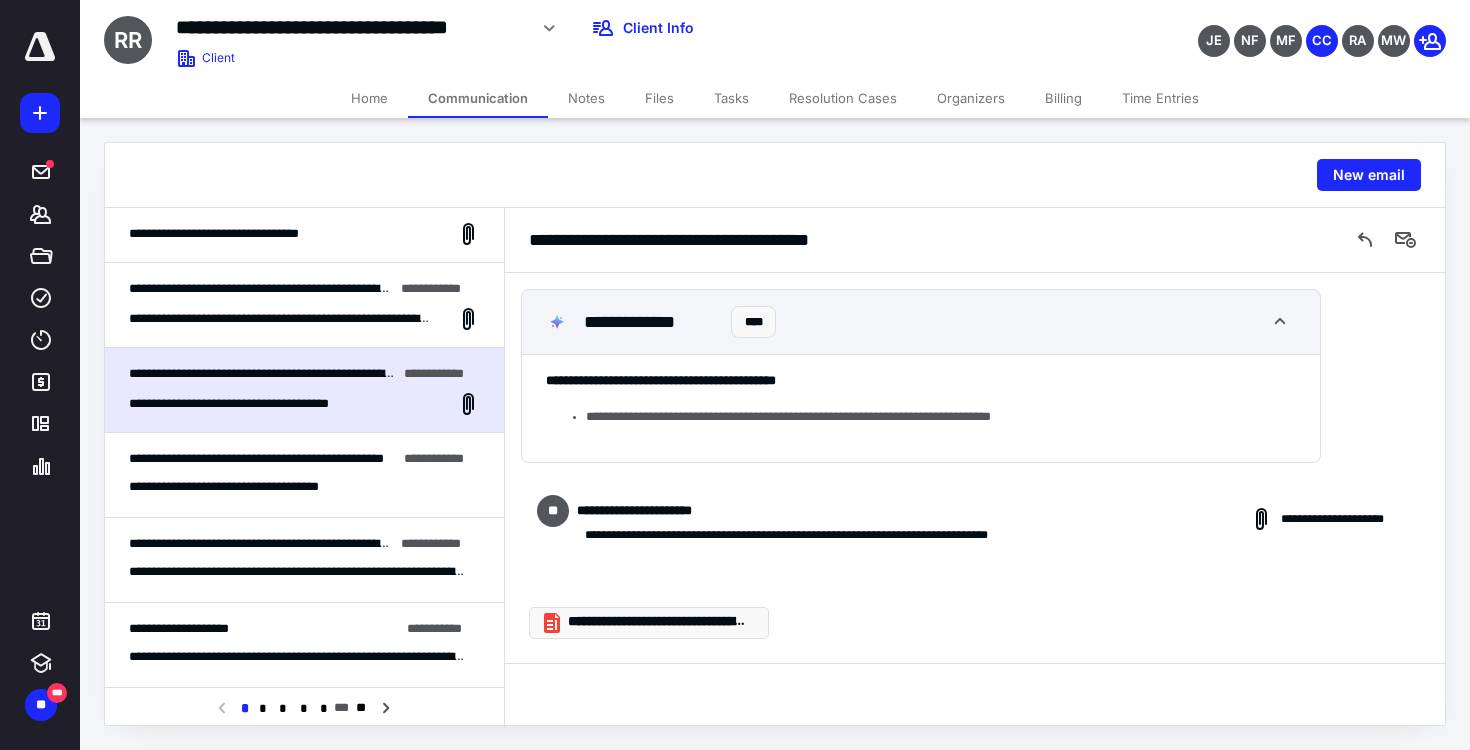 click on "**********" at bounding box center [649, 623] 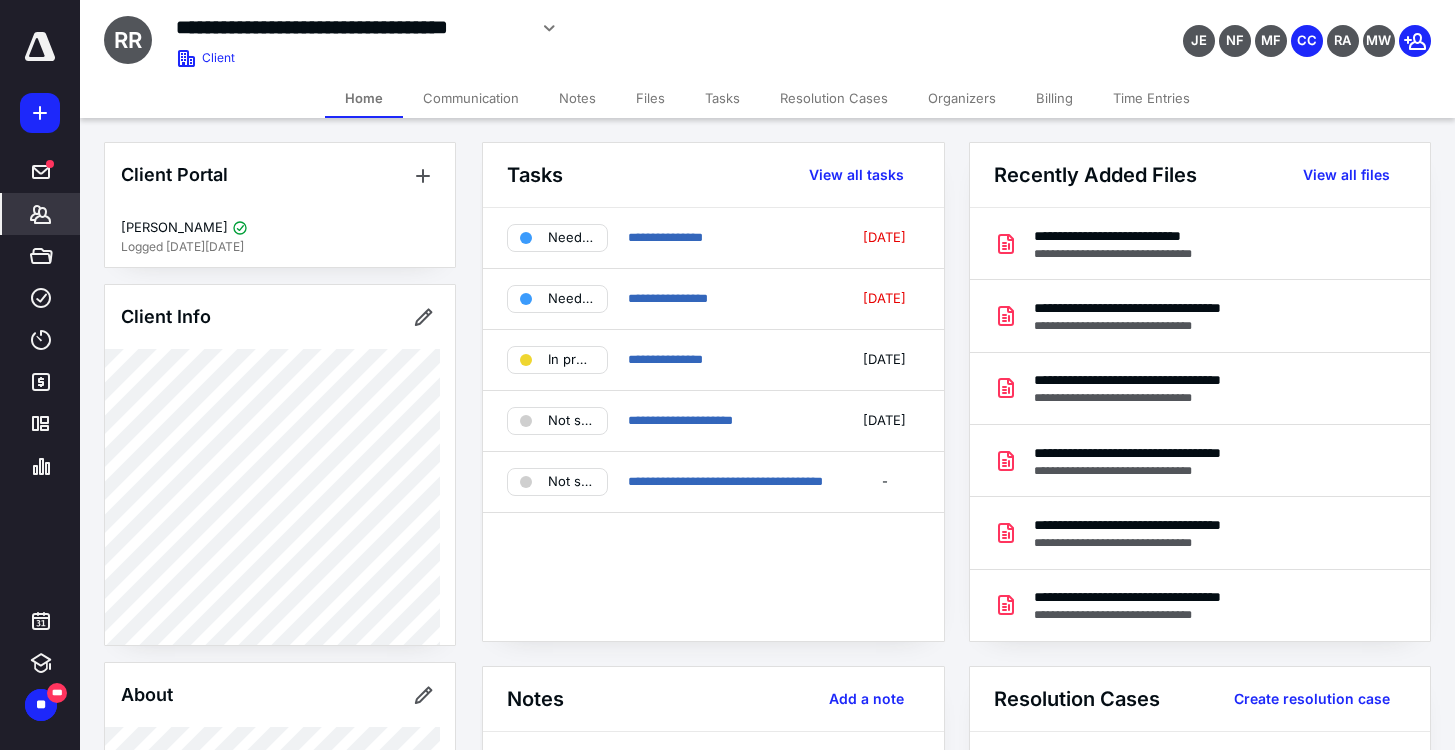 click on "Communication" at bounding box center [471, 98] 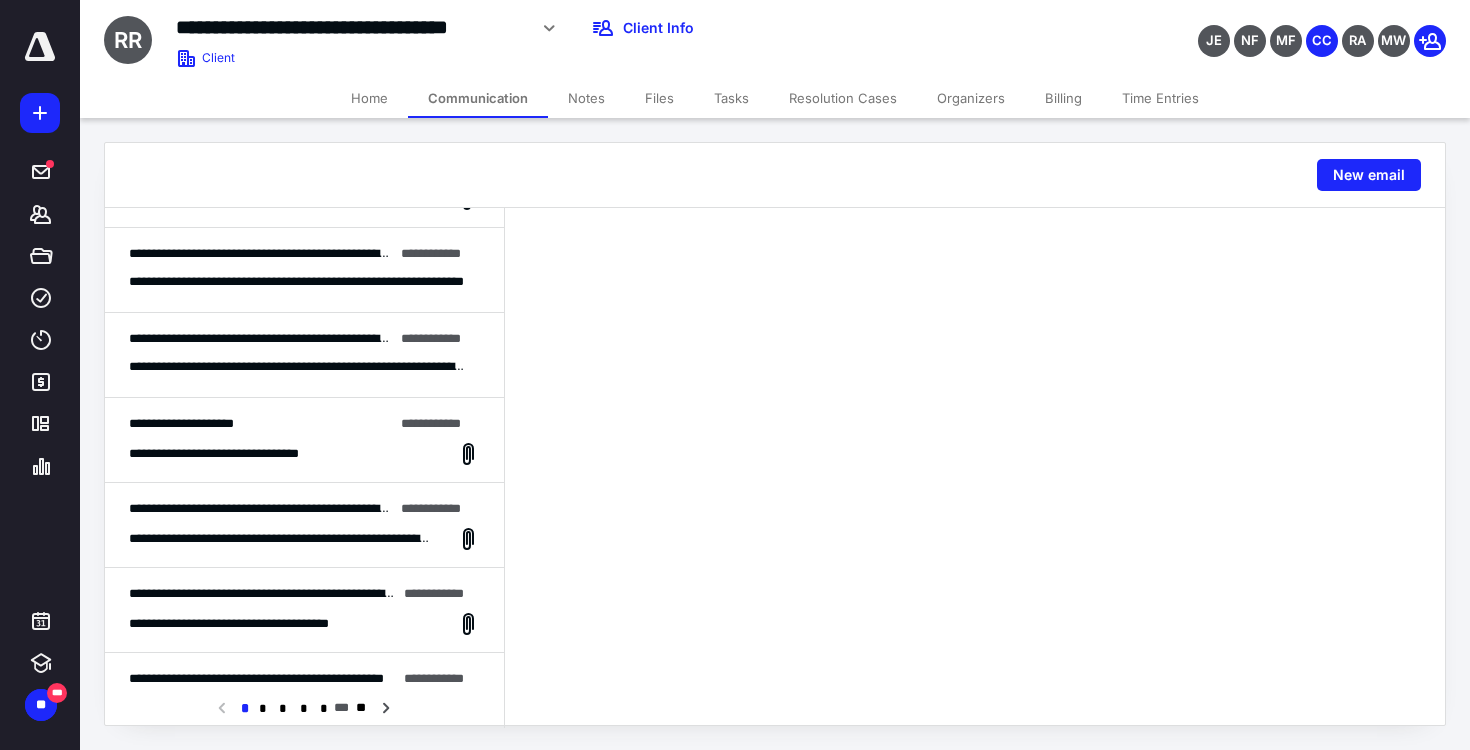 scroll, scrollTop: 1220, scrollLeft: 0, axis: vertical 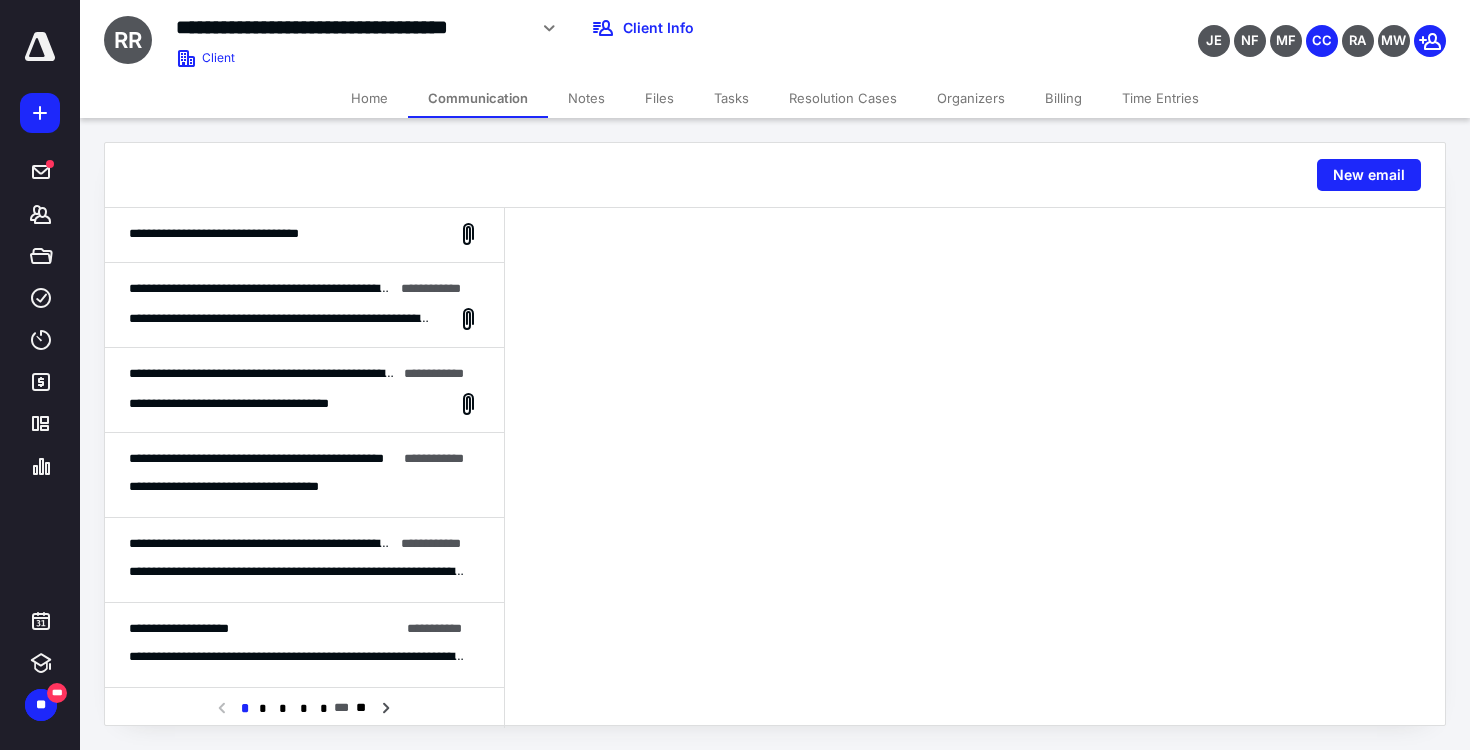 click on "**********" at bounding box center [262, 374] 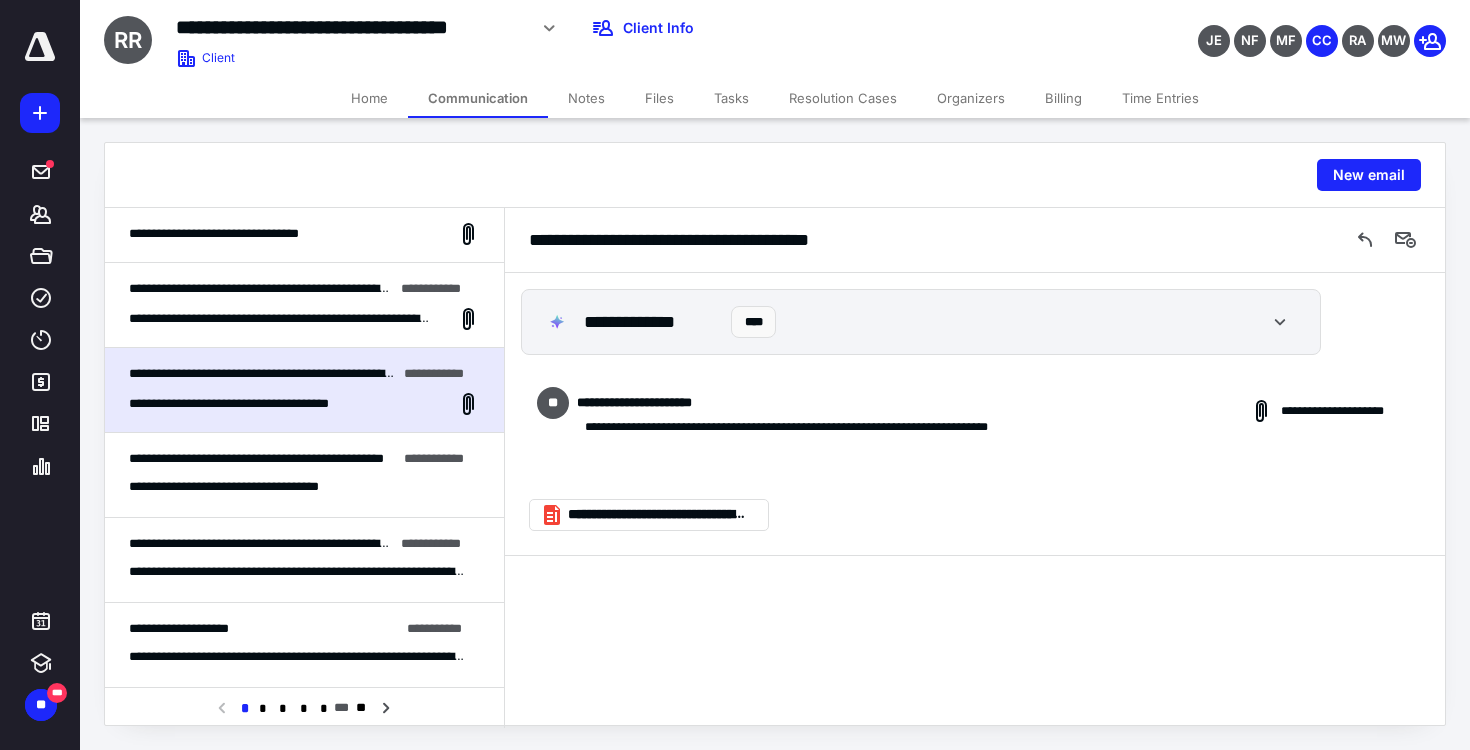 click on "**********" at bounding box center [975, 240] 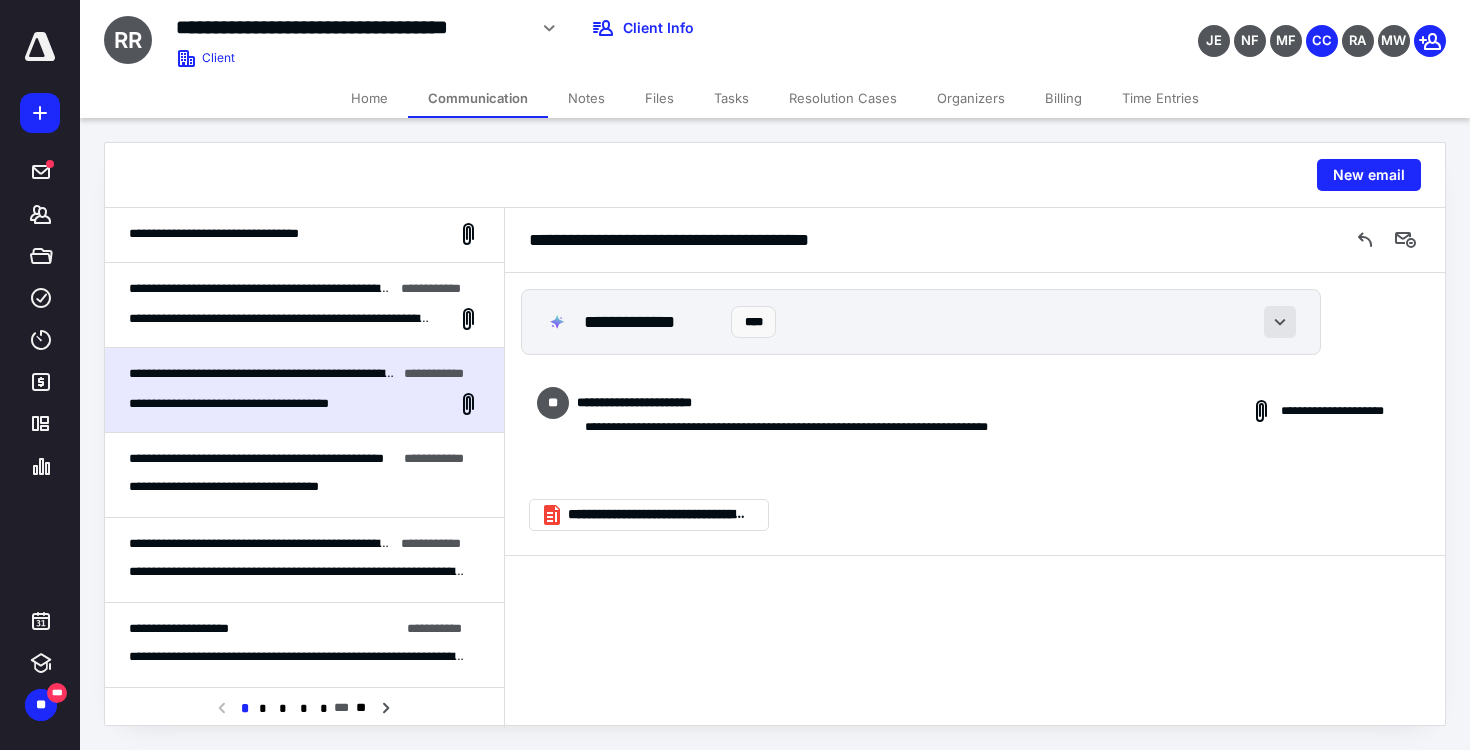 click at bounding box center (1280, 322) 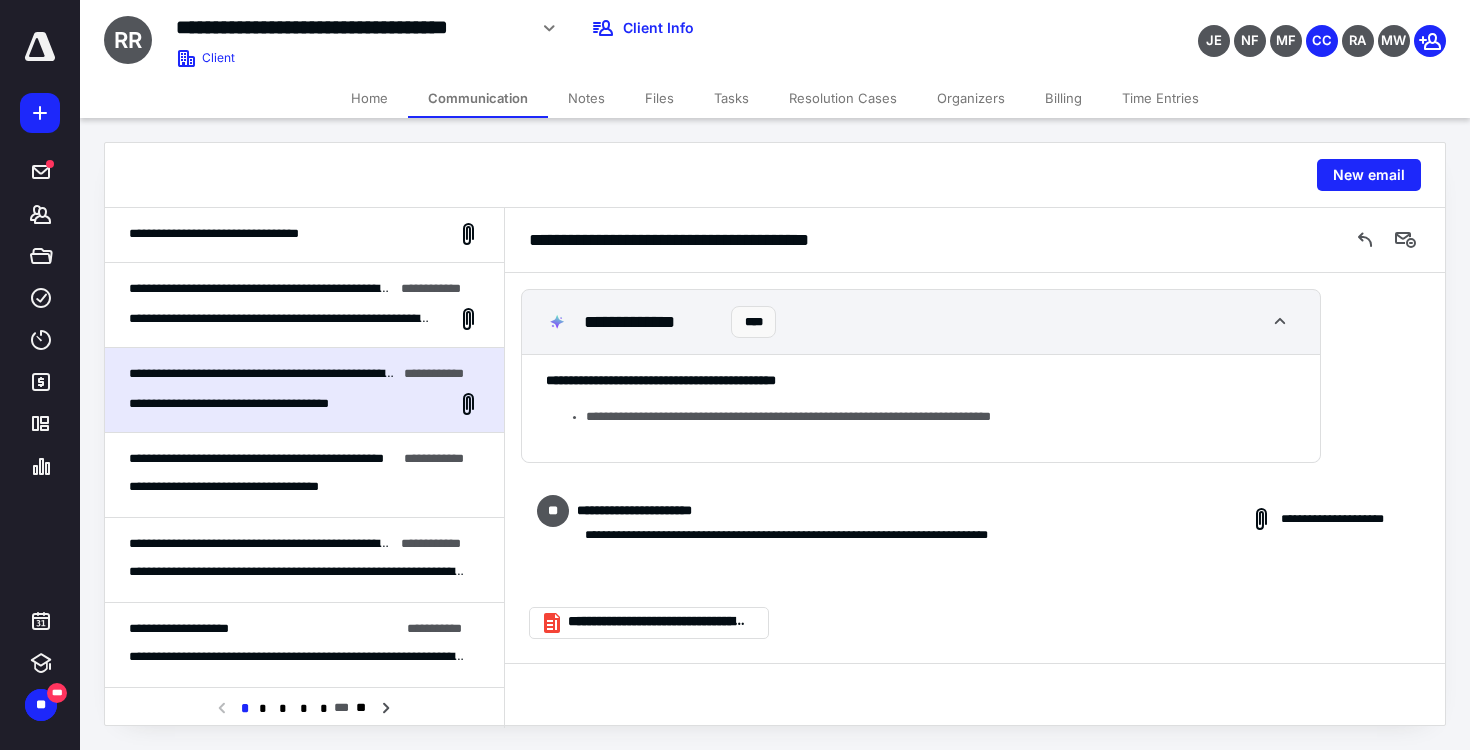 click on "**********" at bounding box center (710, 240) 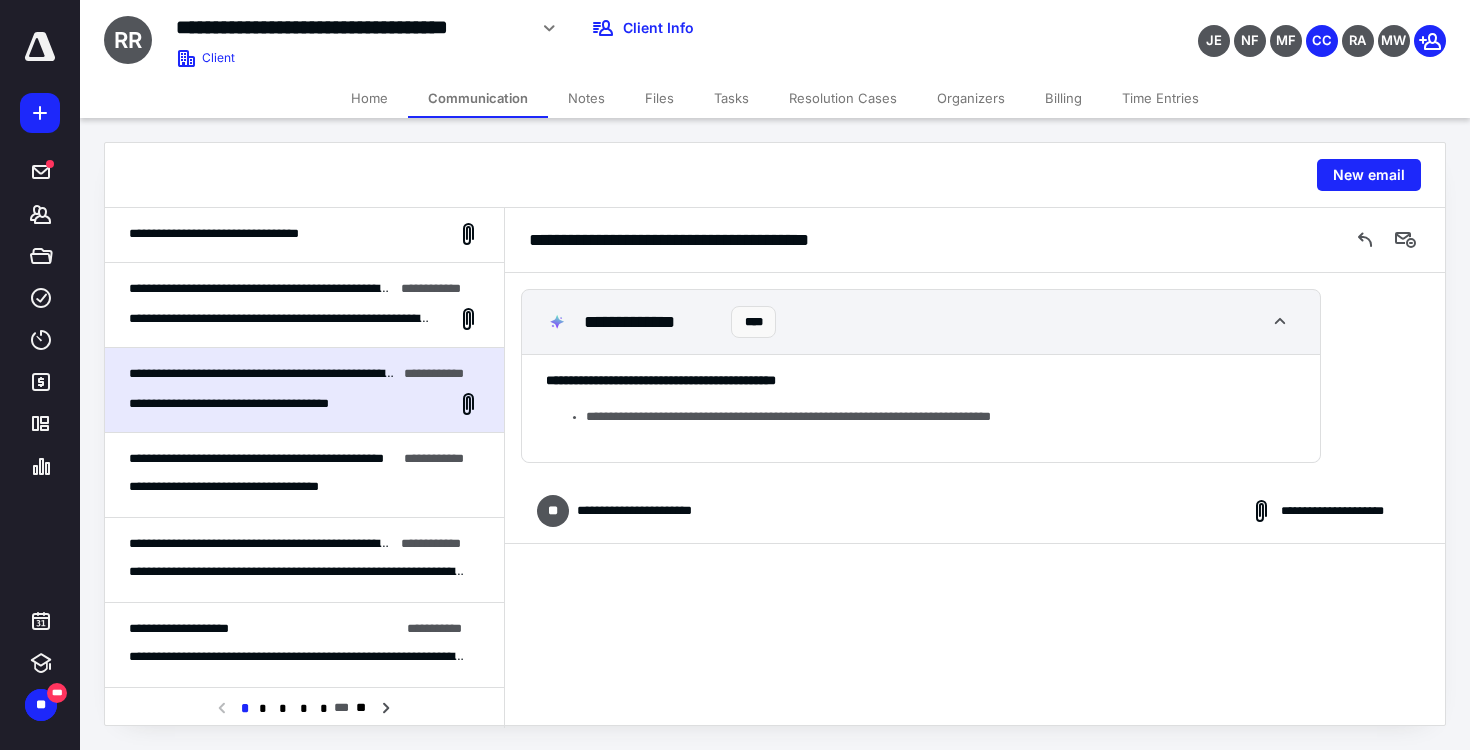 click on "**********" at bounding box center (975, 511) 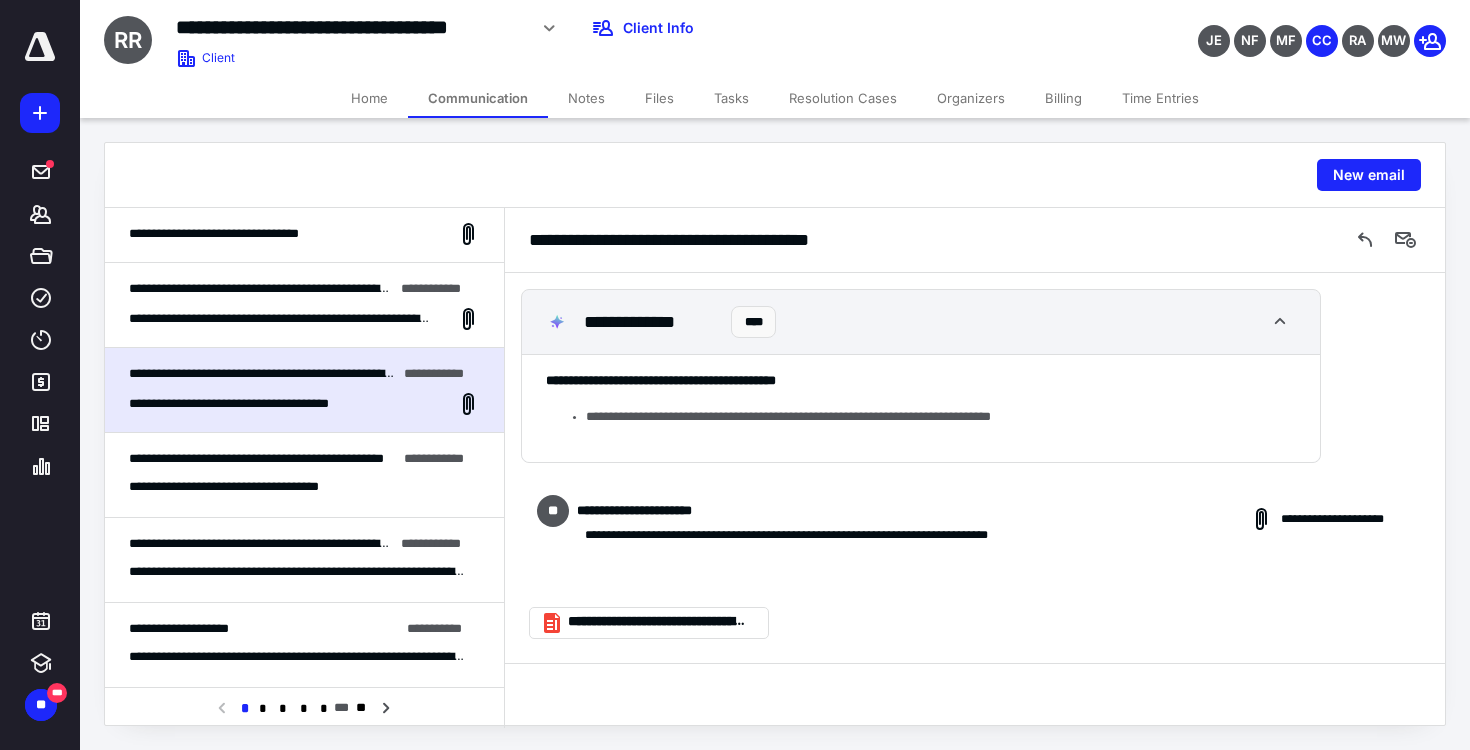 click on "**********" at bounding box center (802, 511) 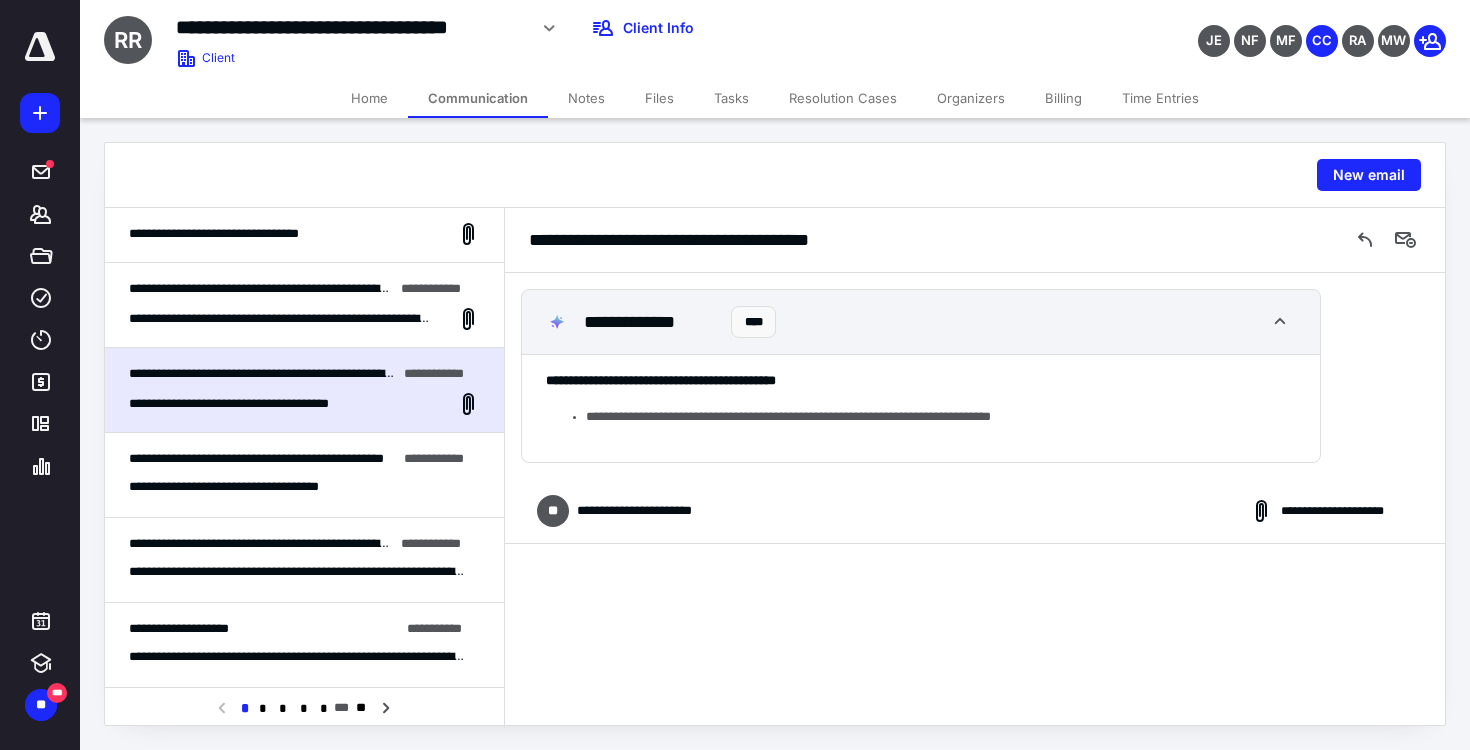 click on "**********" at bounding box center (921, 408) 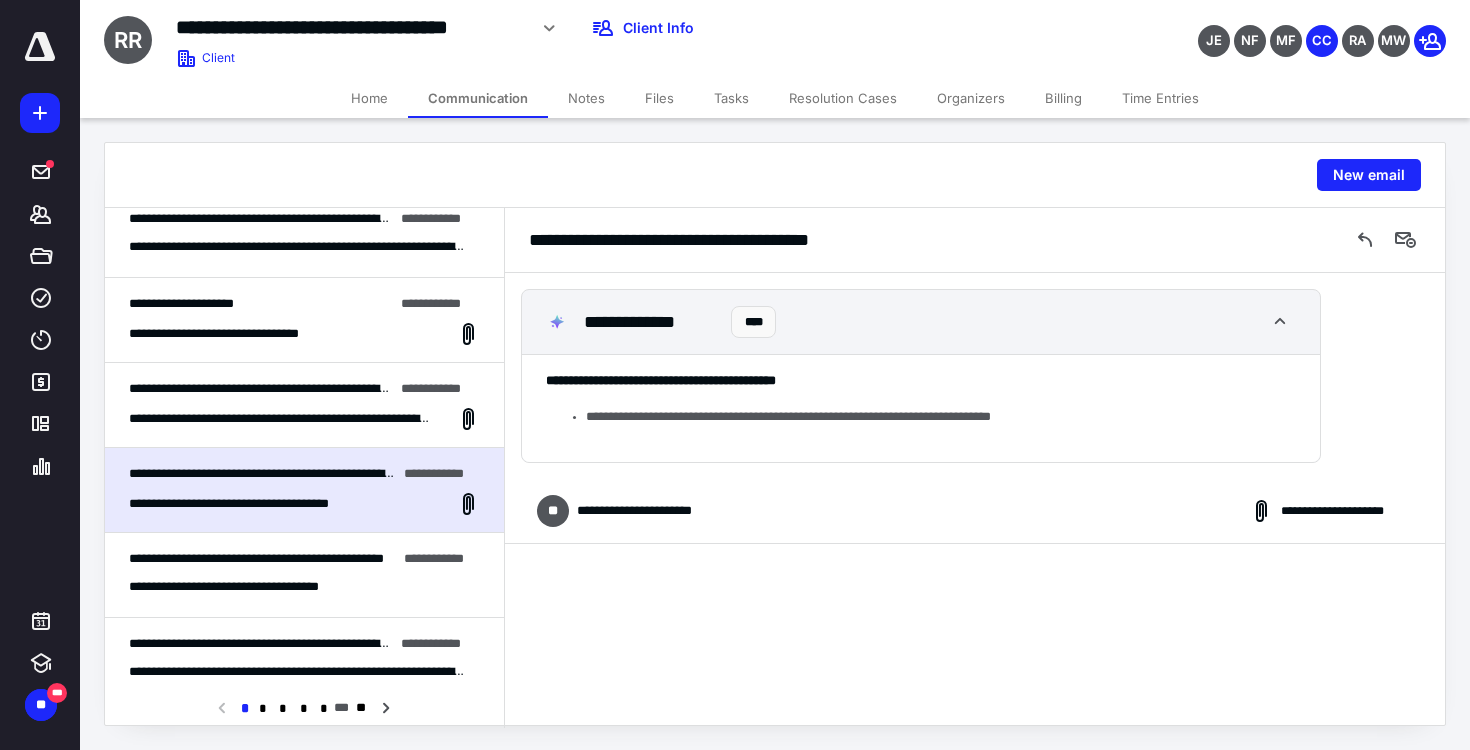 scroll, scrollTop: 920, scrollLeft: 0, axis: vertical 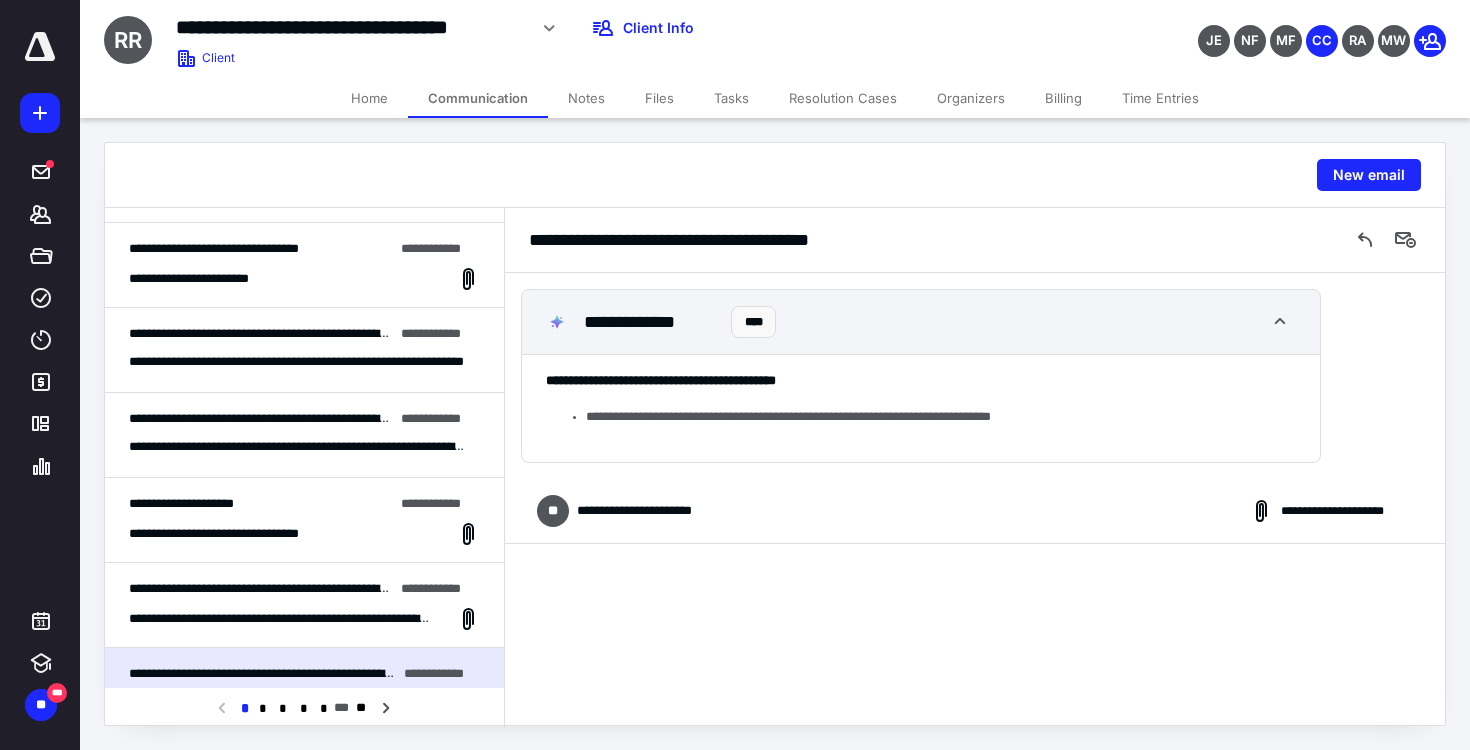click on "**********" at bounding box center (710, 240) 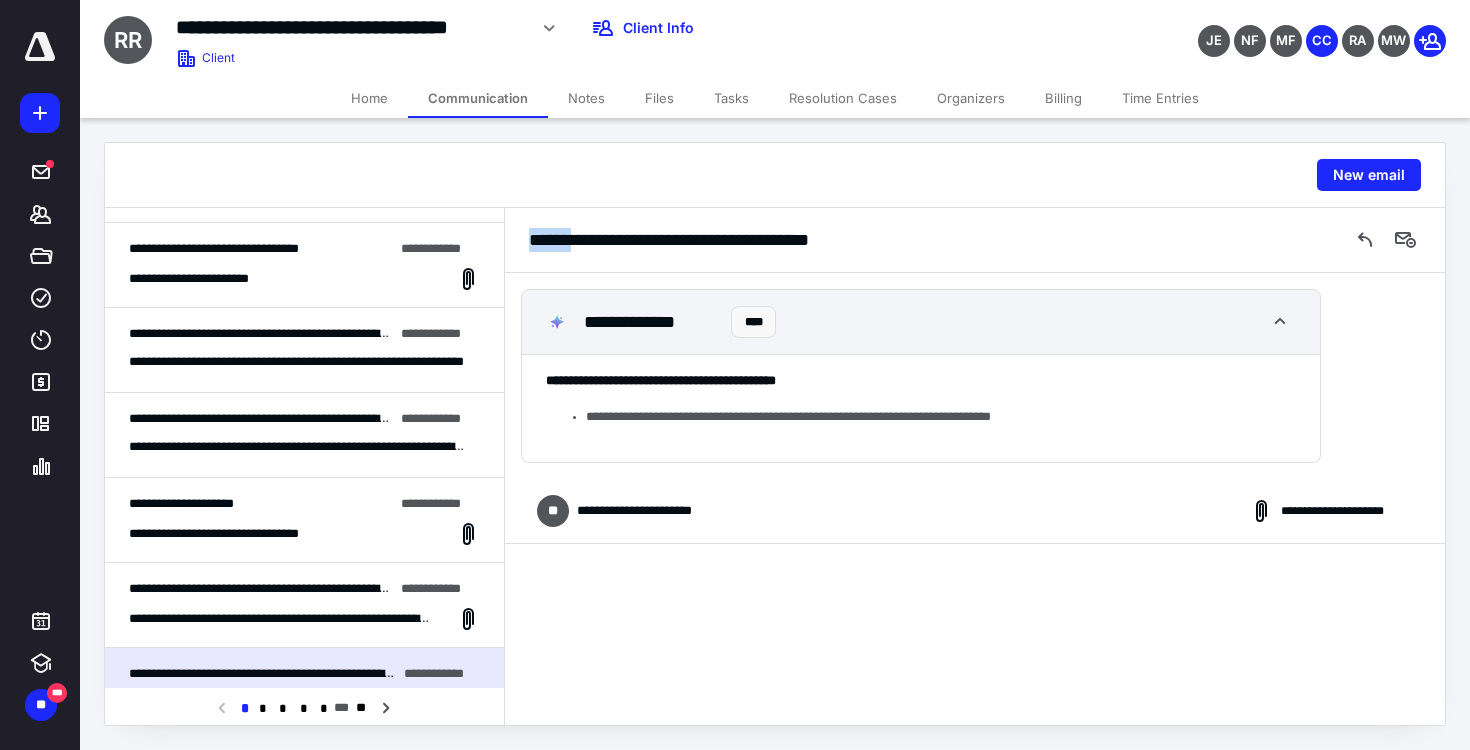click on "**********" at bounding box center (710, 240) 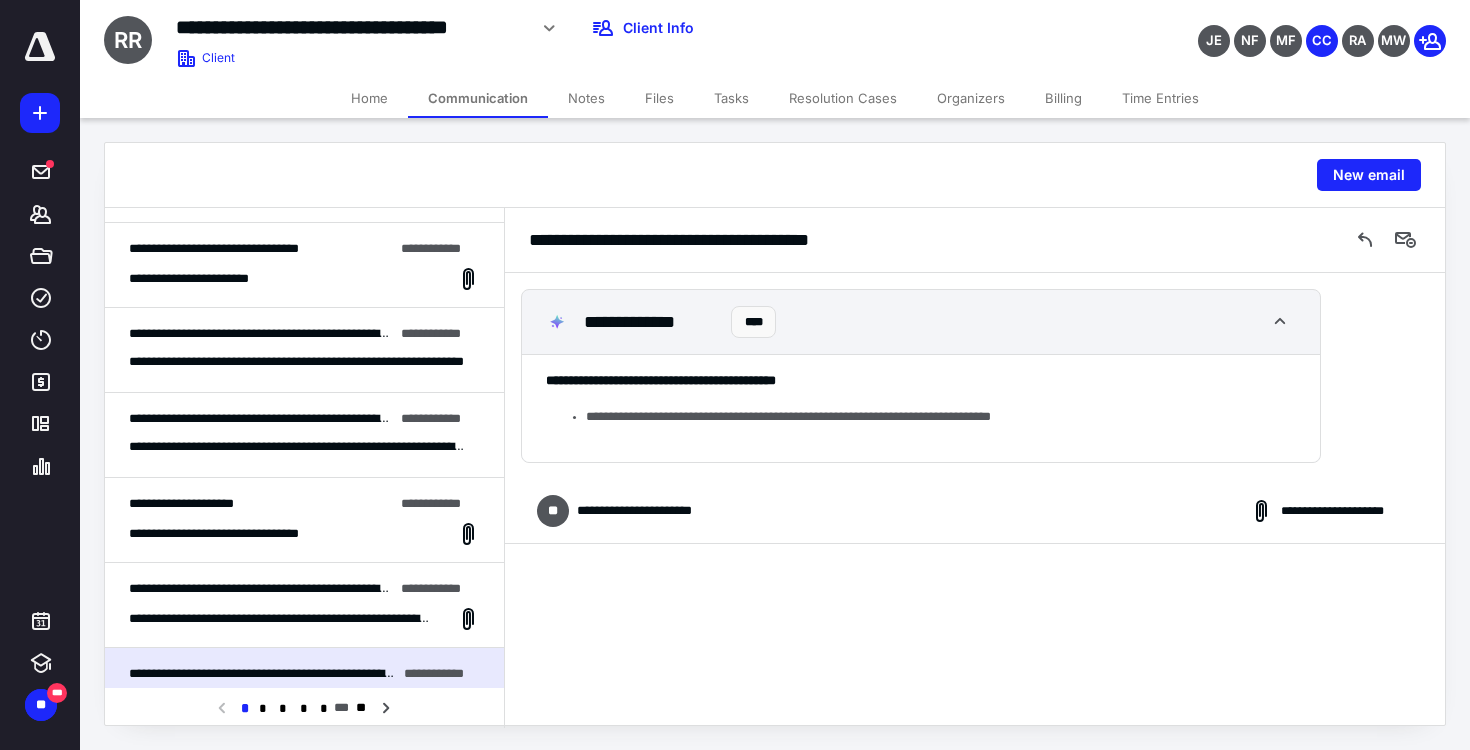 click on "**********" at bounding box center (710, 240) 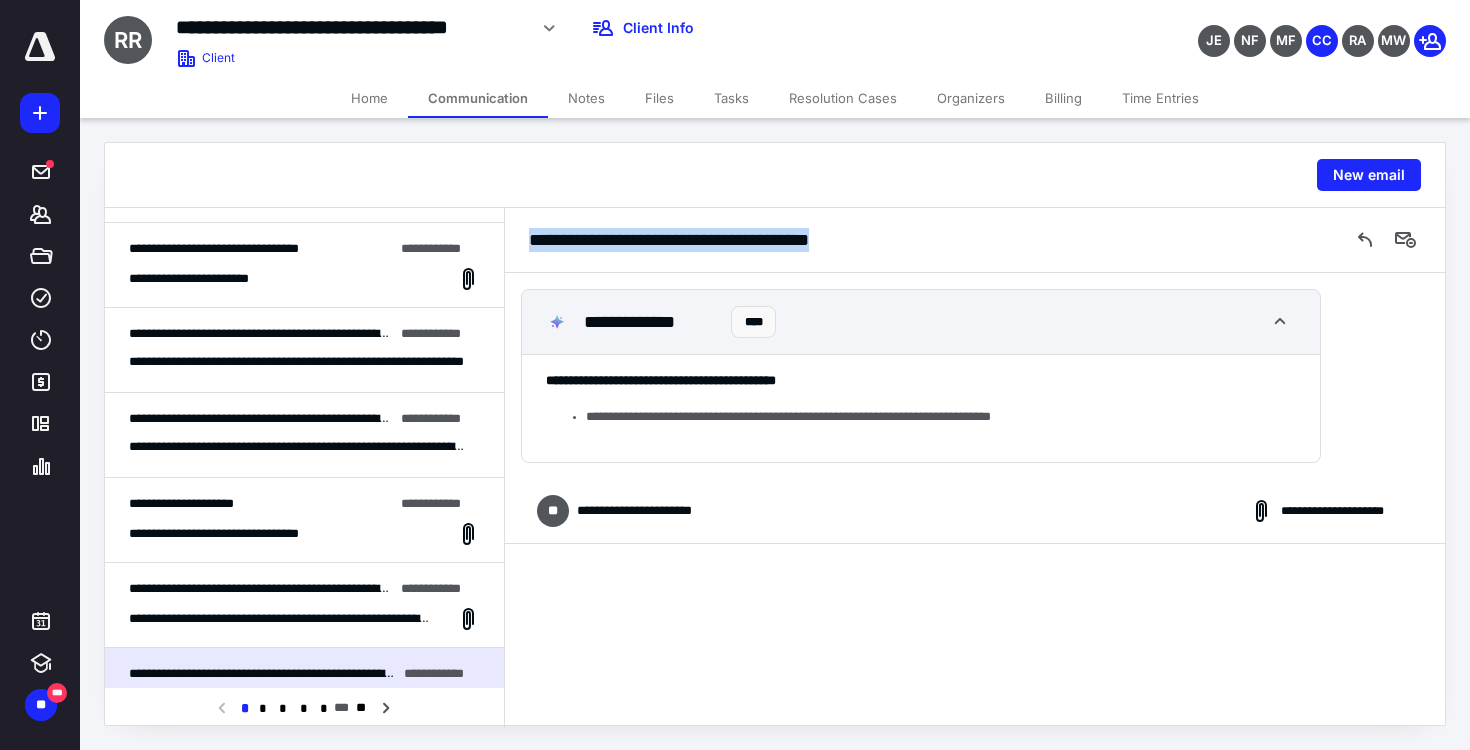 drag, startPoint x: 552, startPoint y: 238, endPoint x: 862, endPoint y: 252, distance: 310.31598 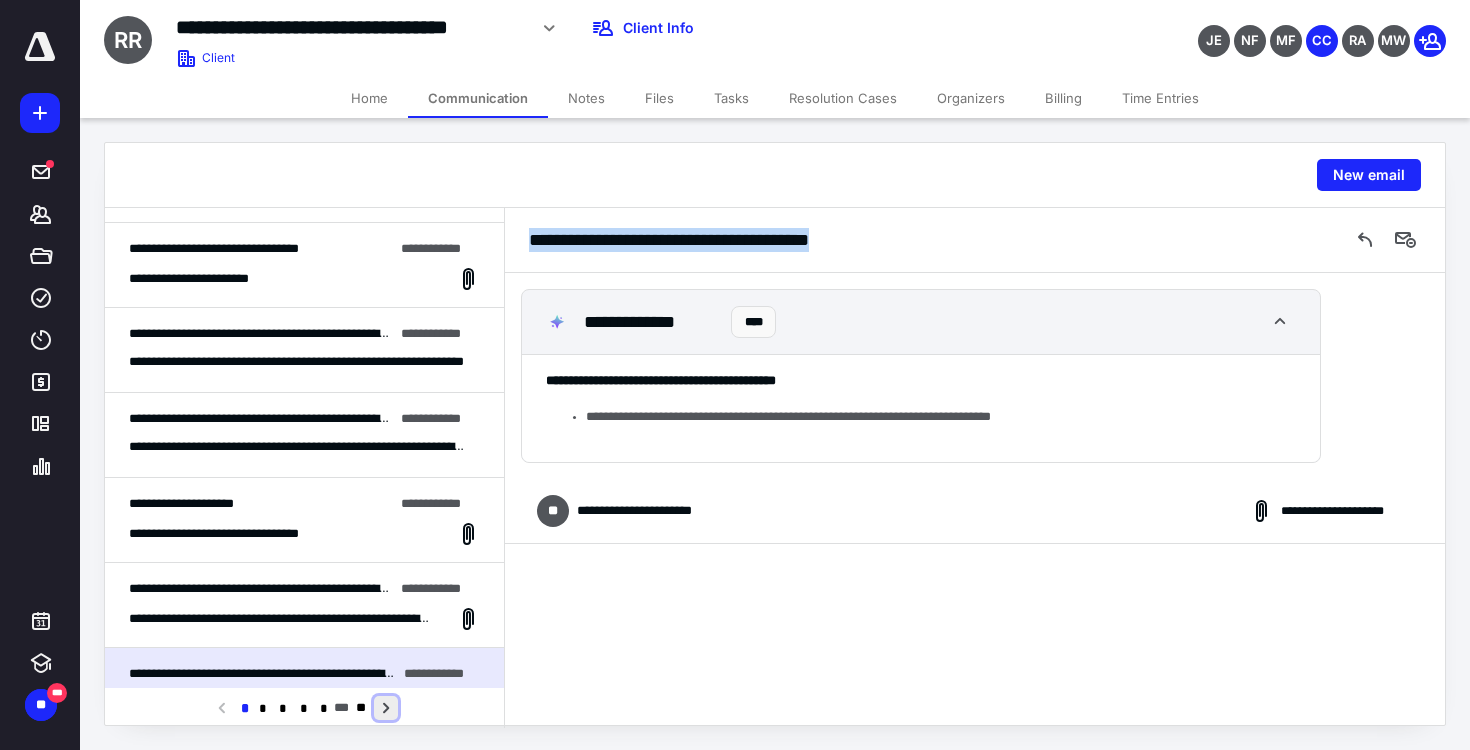 click at bounding box center (386, 708) 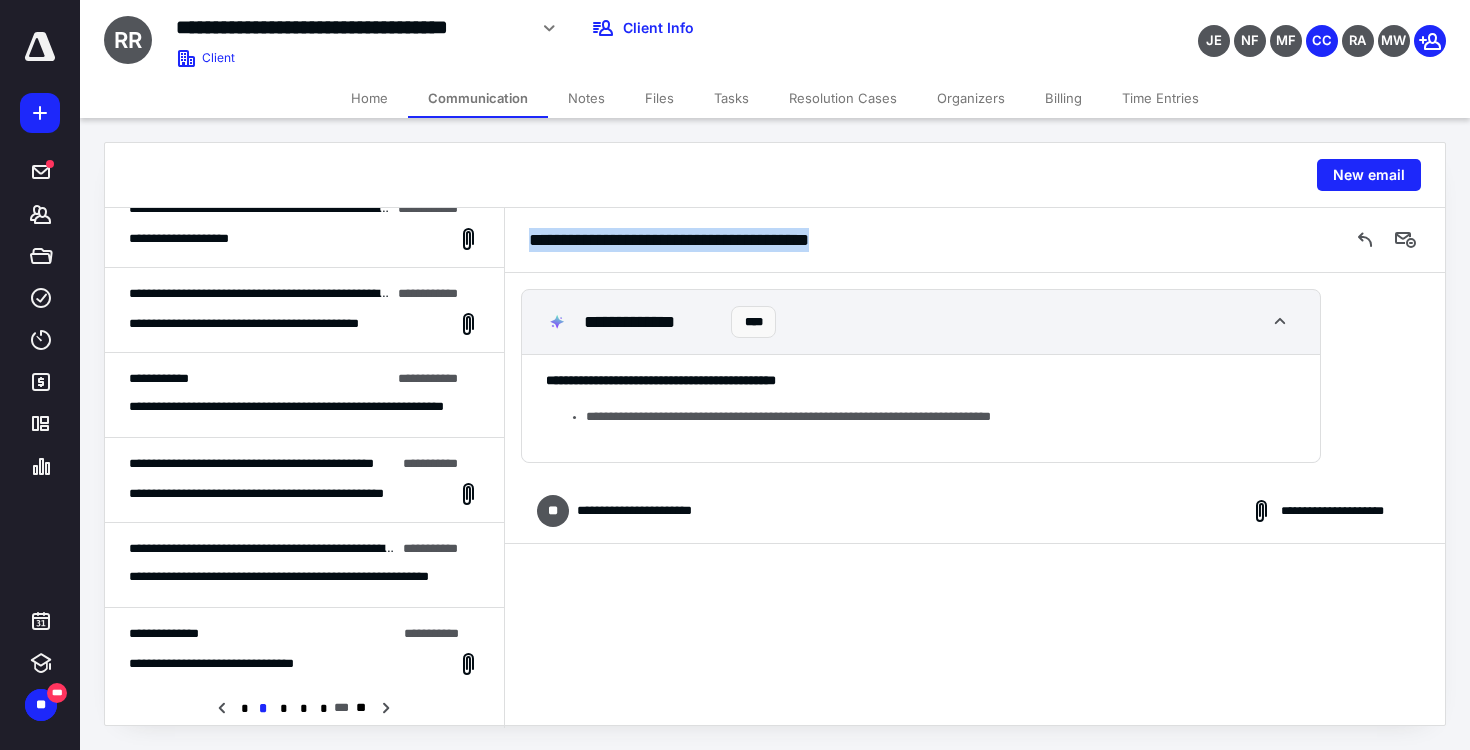 scroll, scrollTop: 420, scrollLeft: 0, axis: vertical 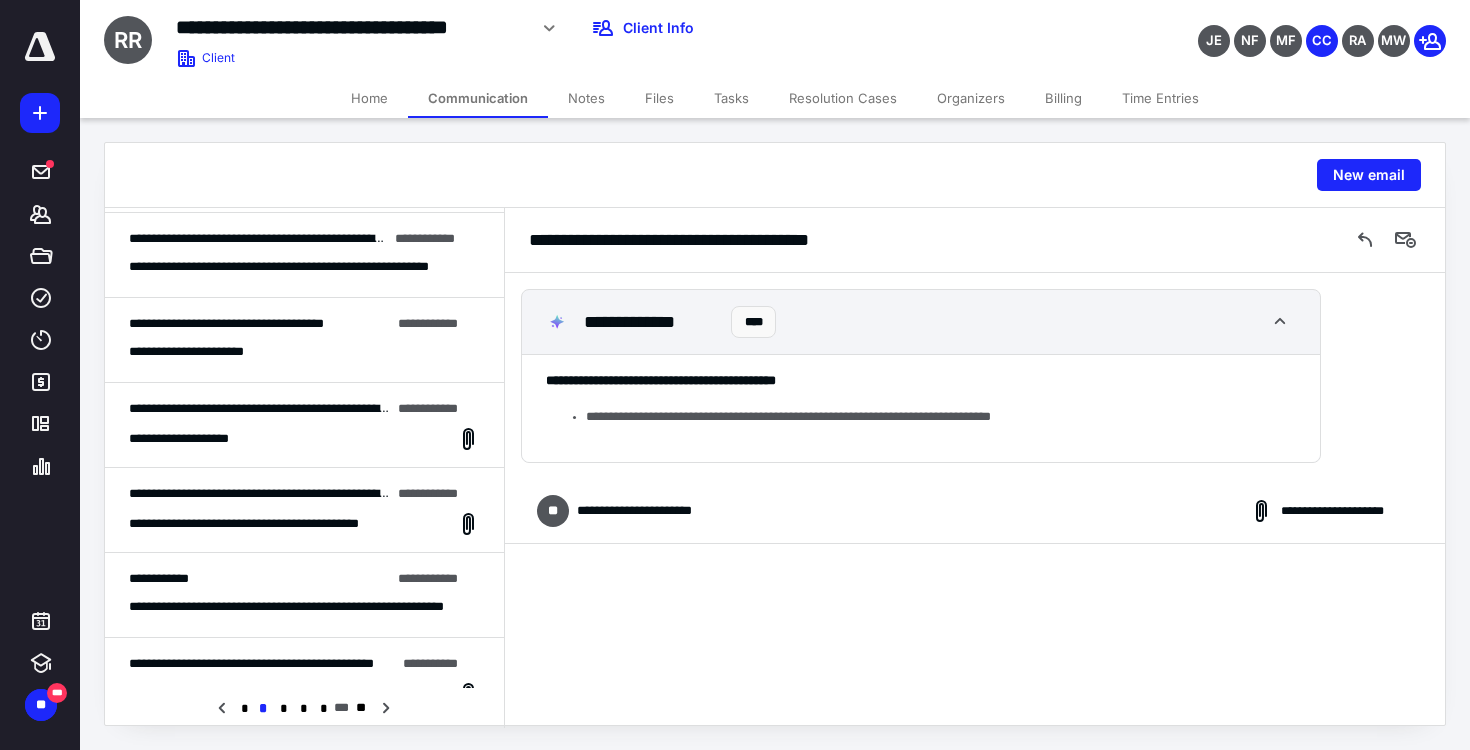 click on "**********" at bounding box center [272, 524] 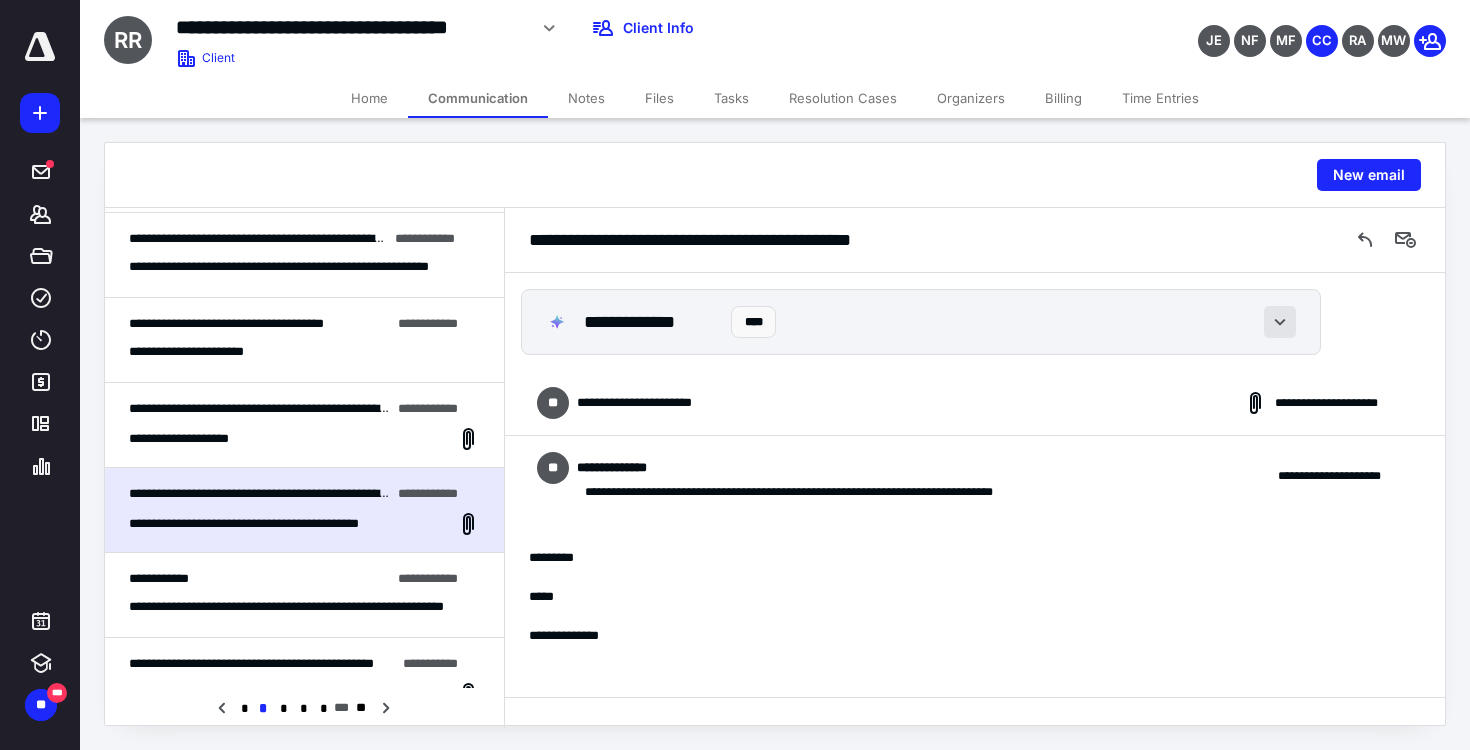 click at bounding box center (1280, 322) 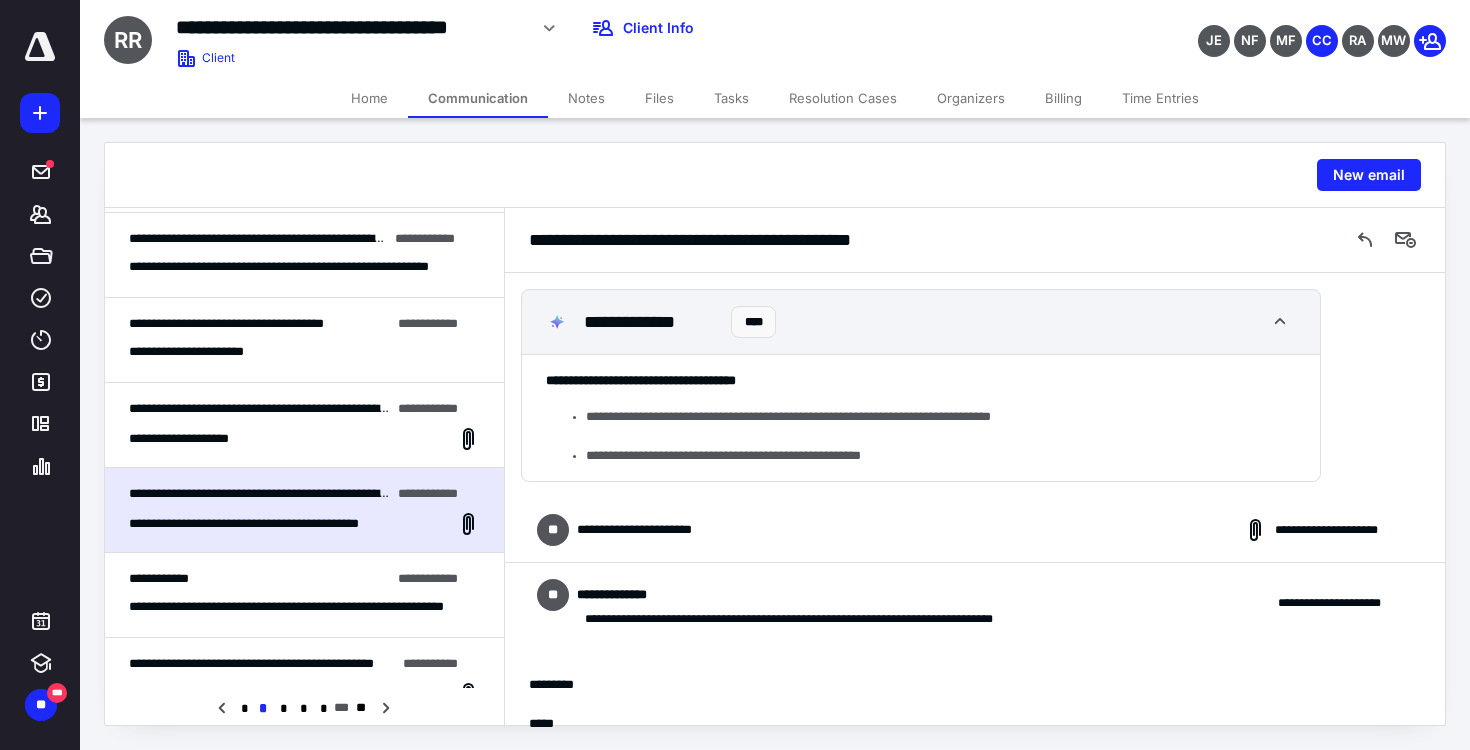 scroll, scrollTop: 97, scrollLeft: 0, axis: vertical 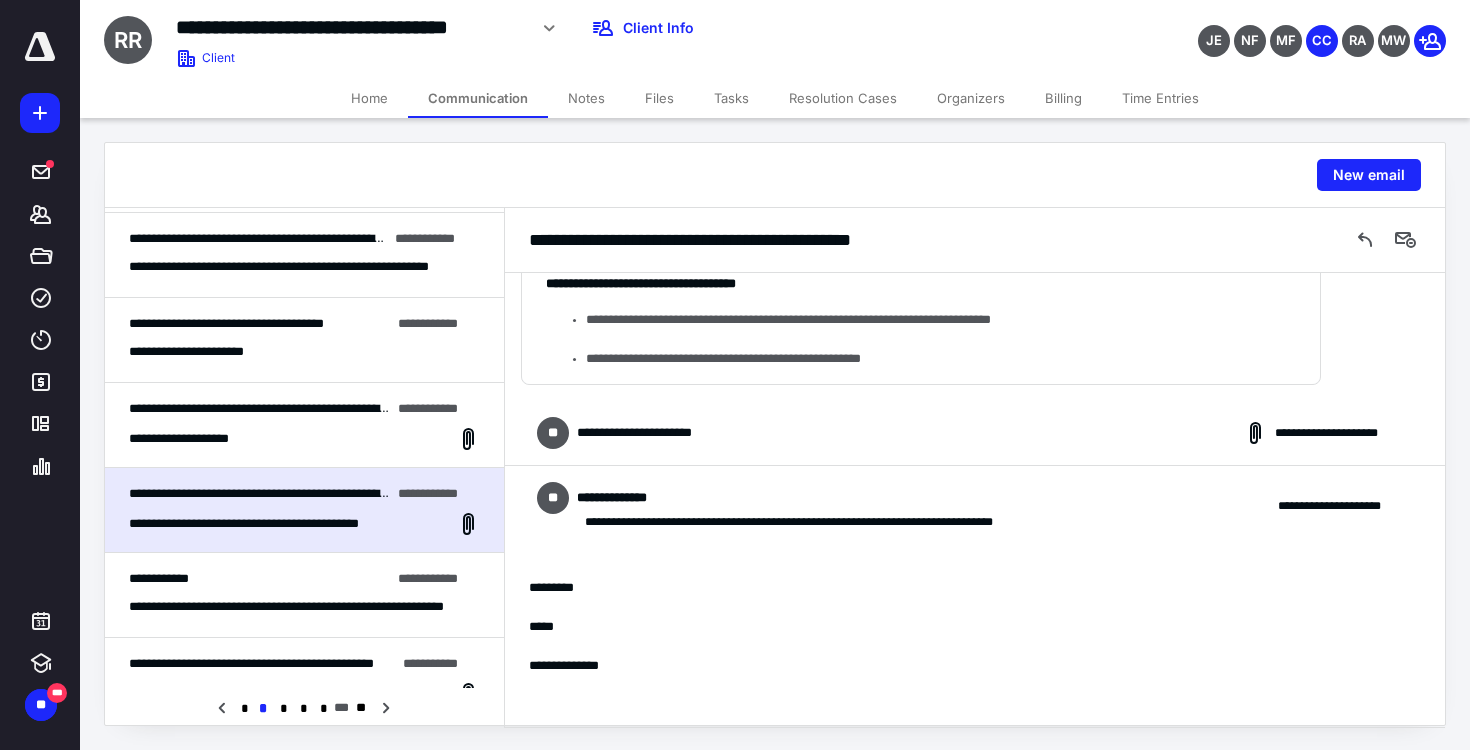 click on "**********" at bounding box center [975, 433] 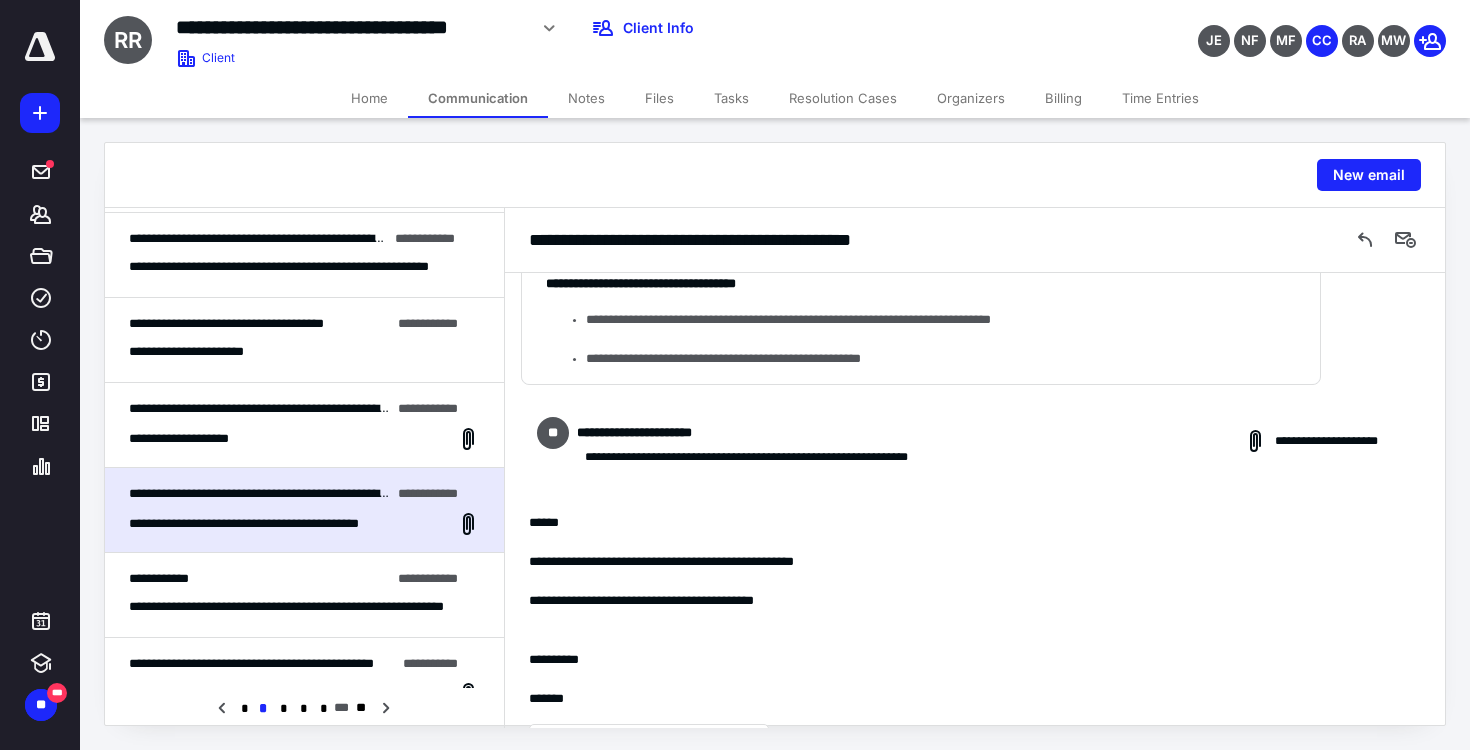 scroll, scrollTop: 297, scrollLeft: 0, axis: vertical 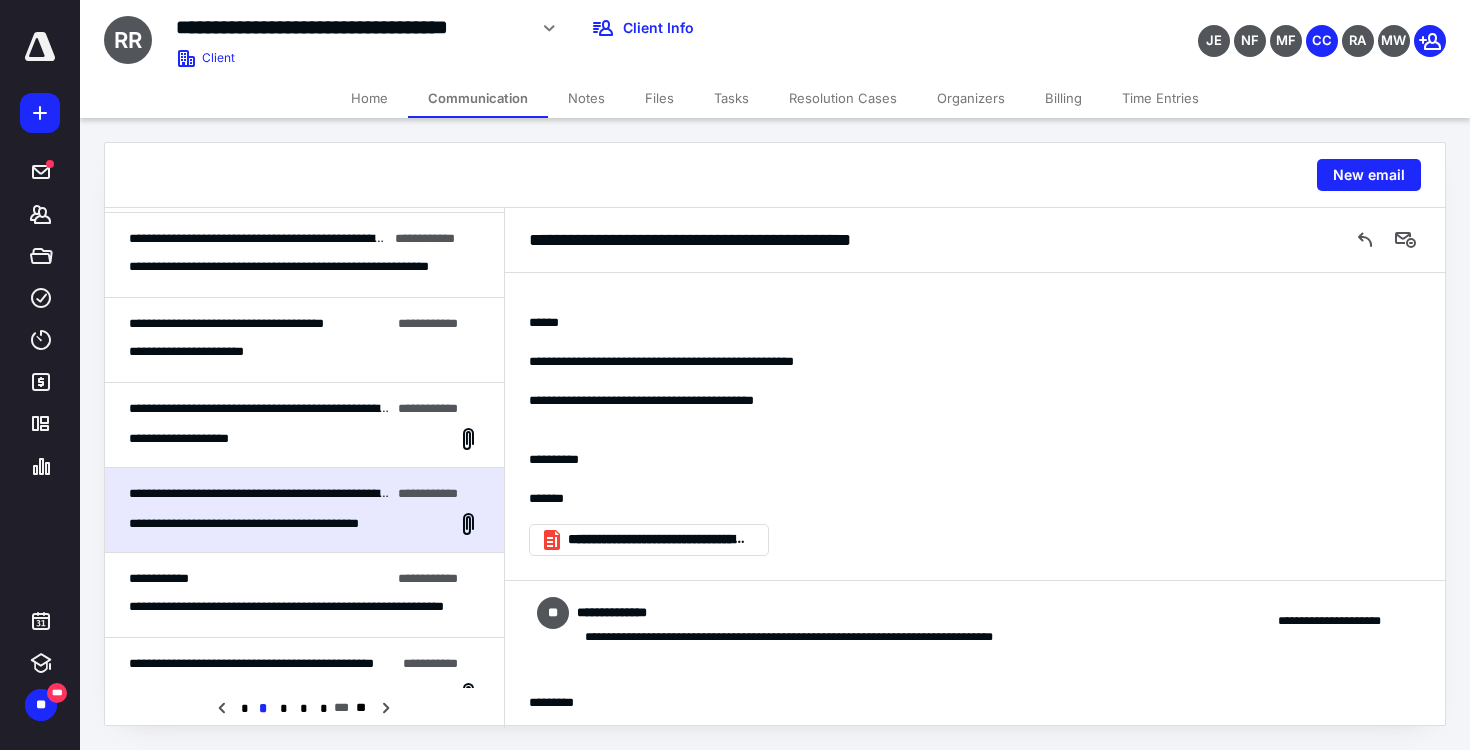 click on "**********" at bounding box center [967, 410] 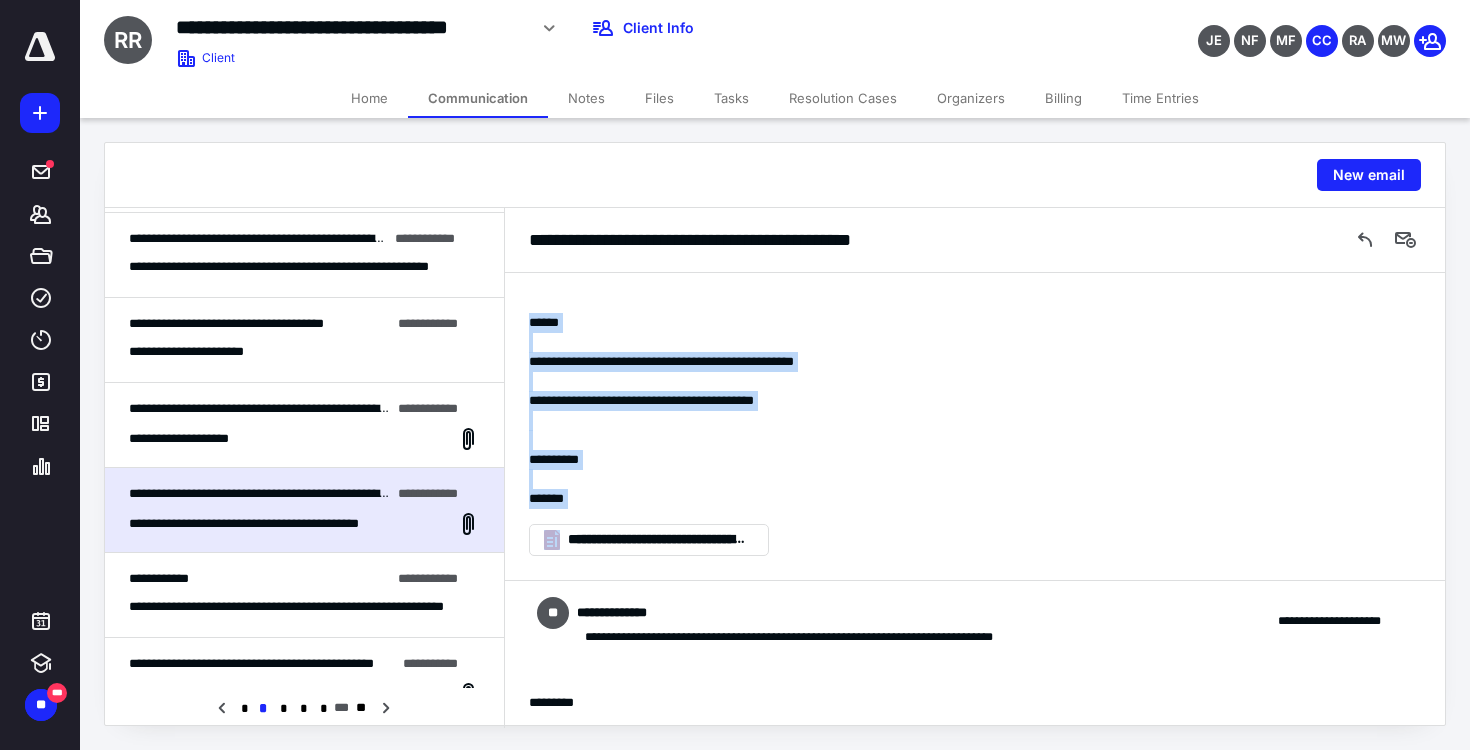 drag, startPoint x: 550, startPoint y: 321, endPoint x: 596, endPoint y: 489, distance: 174.1838 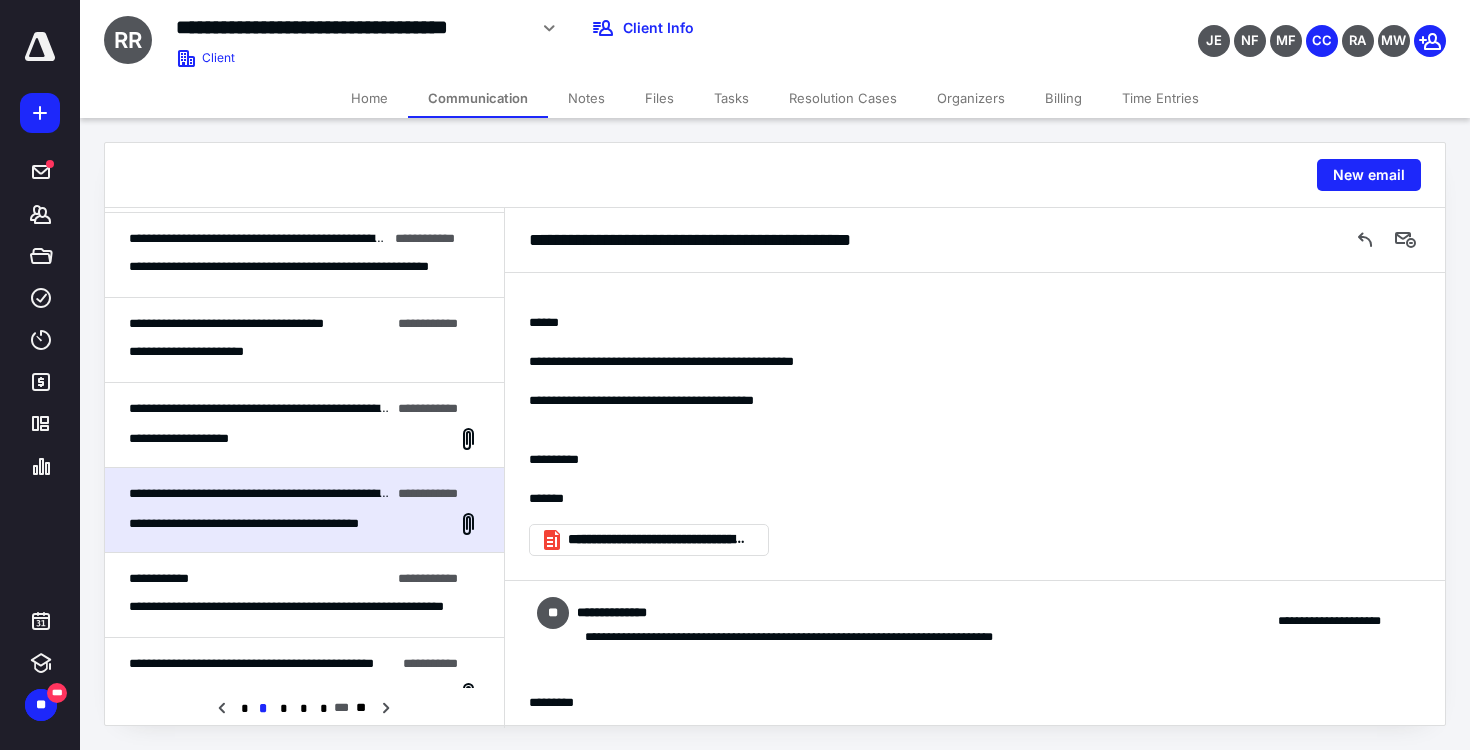 click on "**********" at bounding box center (727, 240) 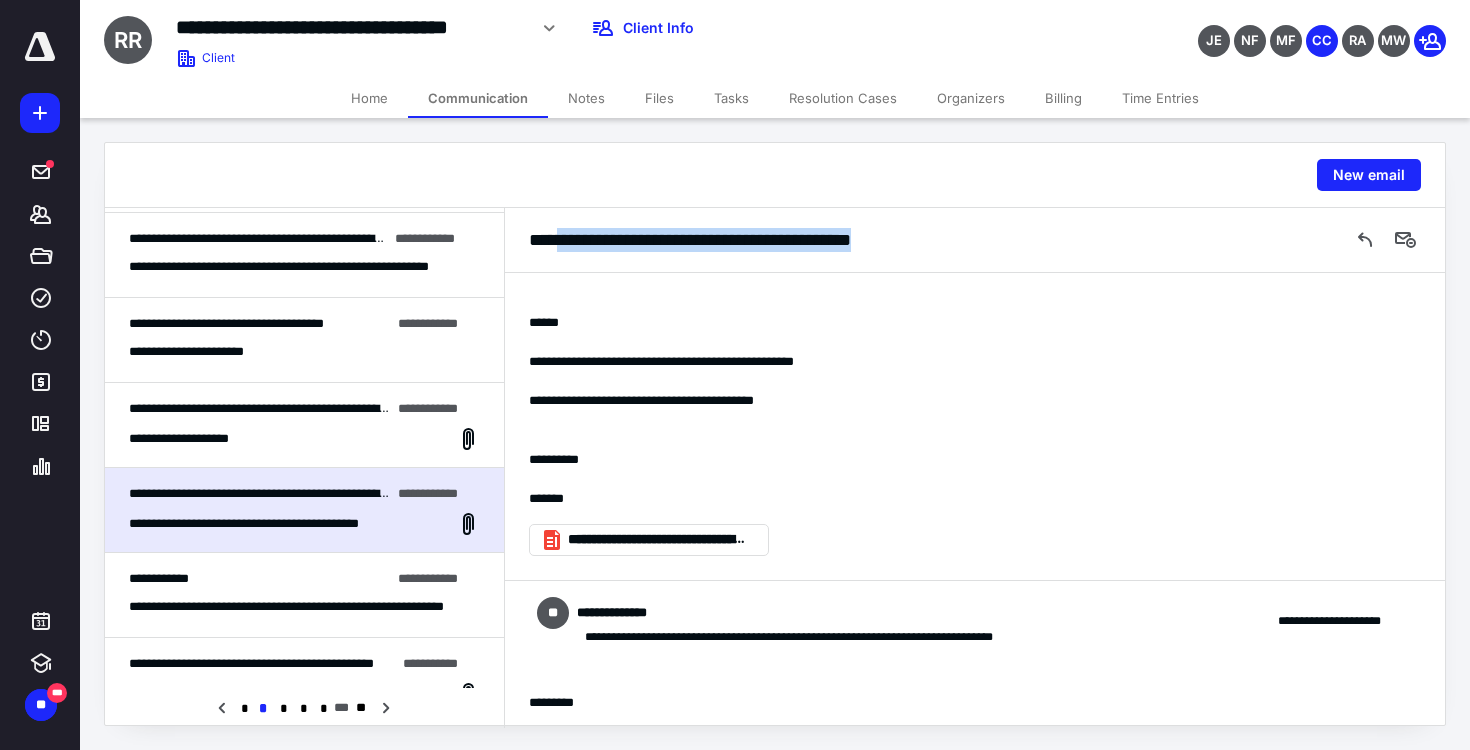 drag, startPoint x: 587, startPoint y: 243, endPoint x: 901, endPoint y: 265, distance: 314.76974 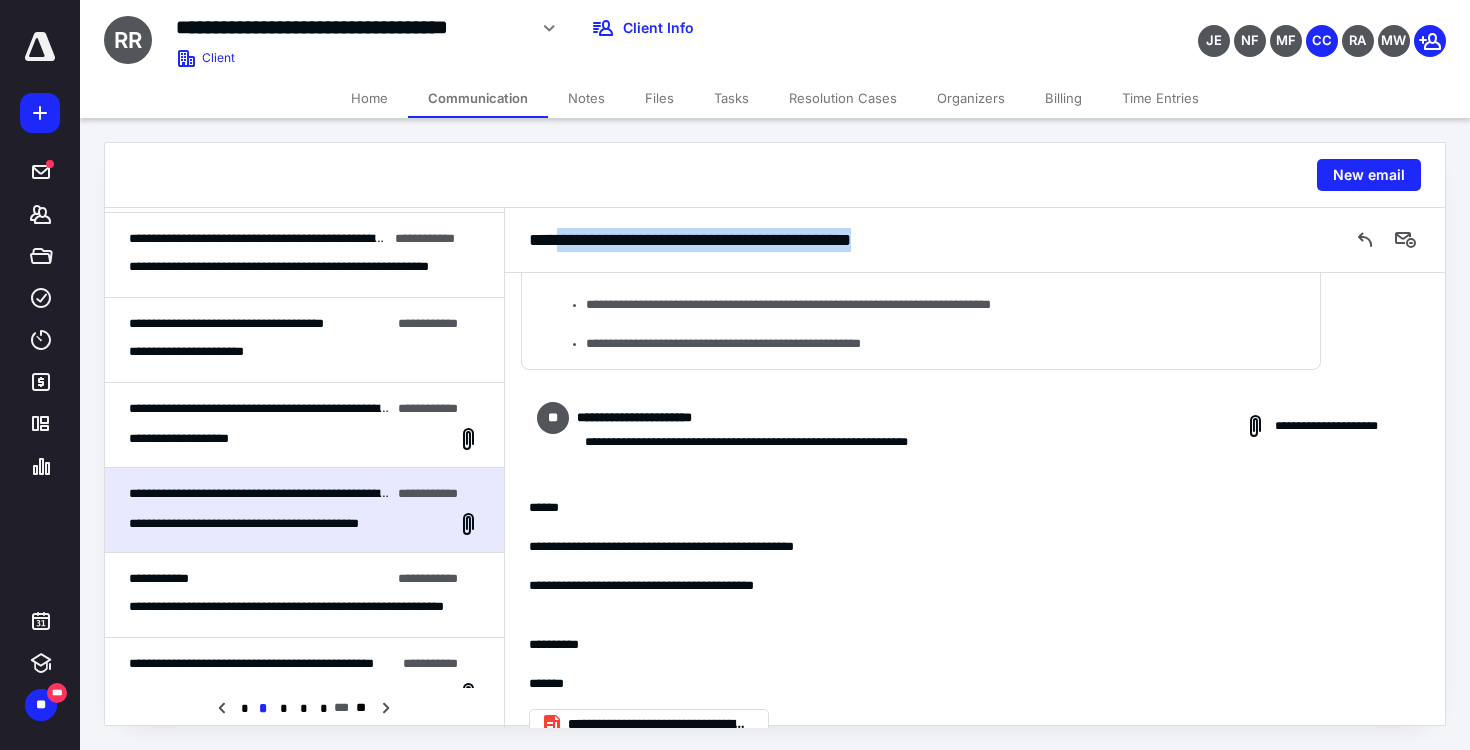 scroll, scrollTop: 0, scrollLeft: 0, axis: both 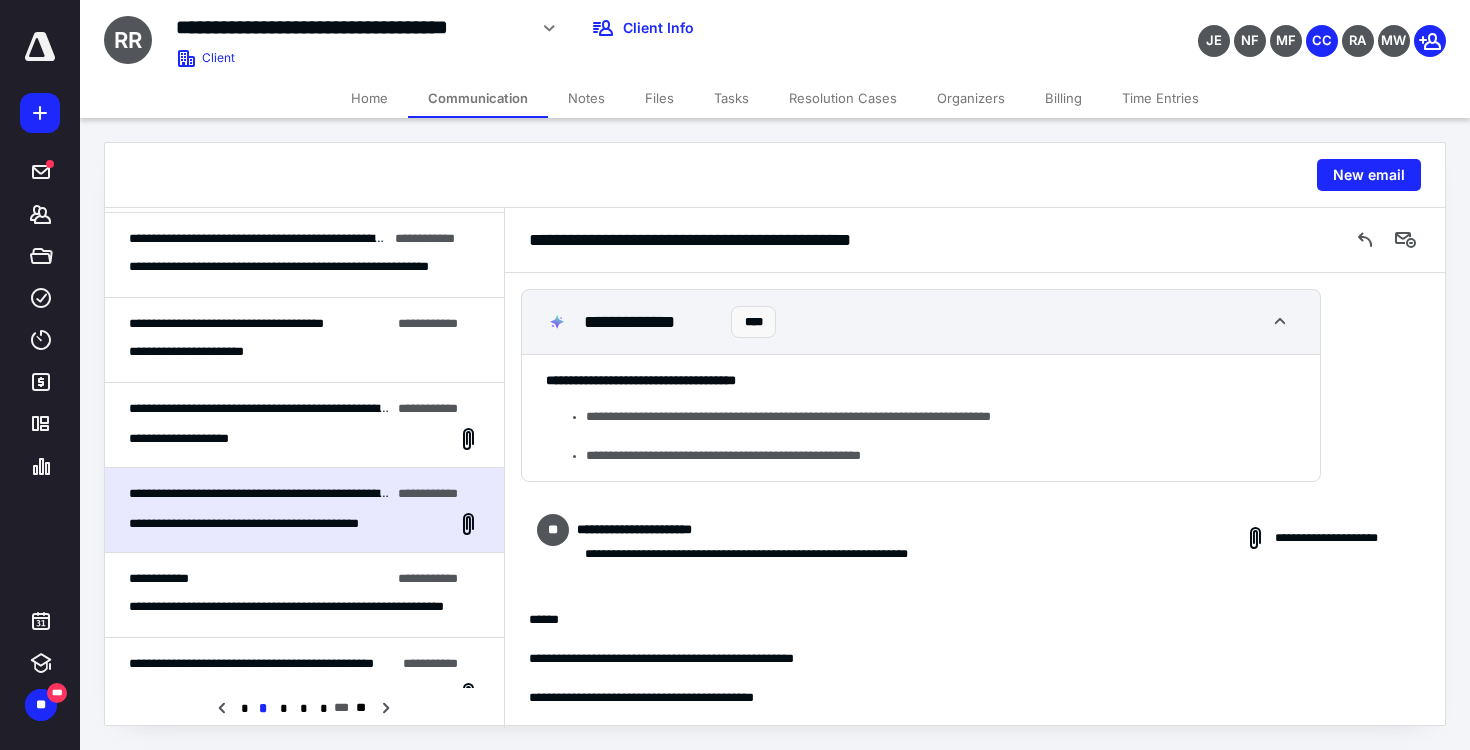 click on "**********" at bounding box center (779, 554) 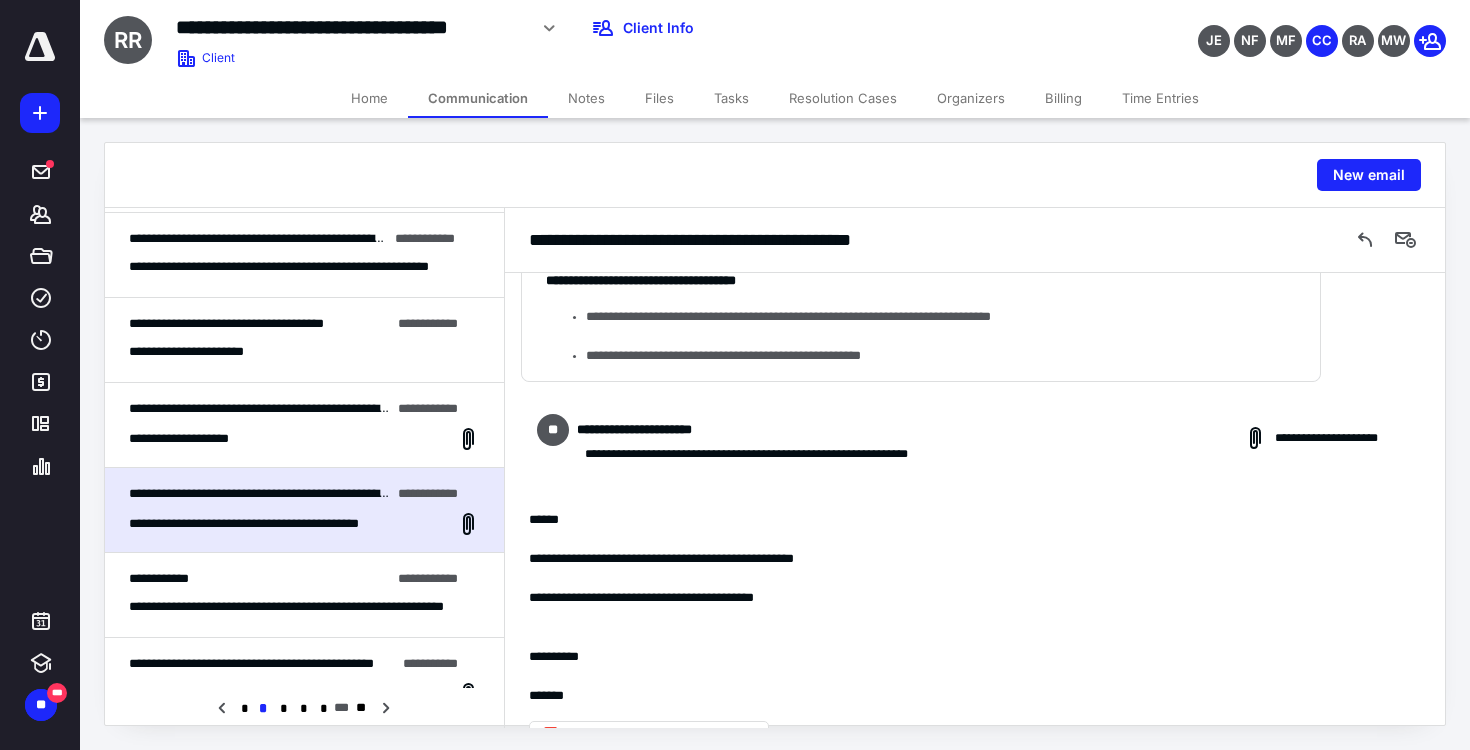 scroll, scrollTop: 400, scrollLeft: 0, axis: vertical 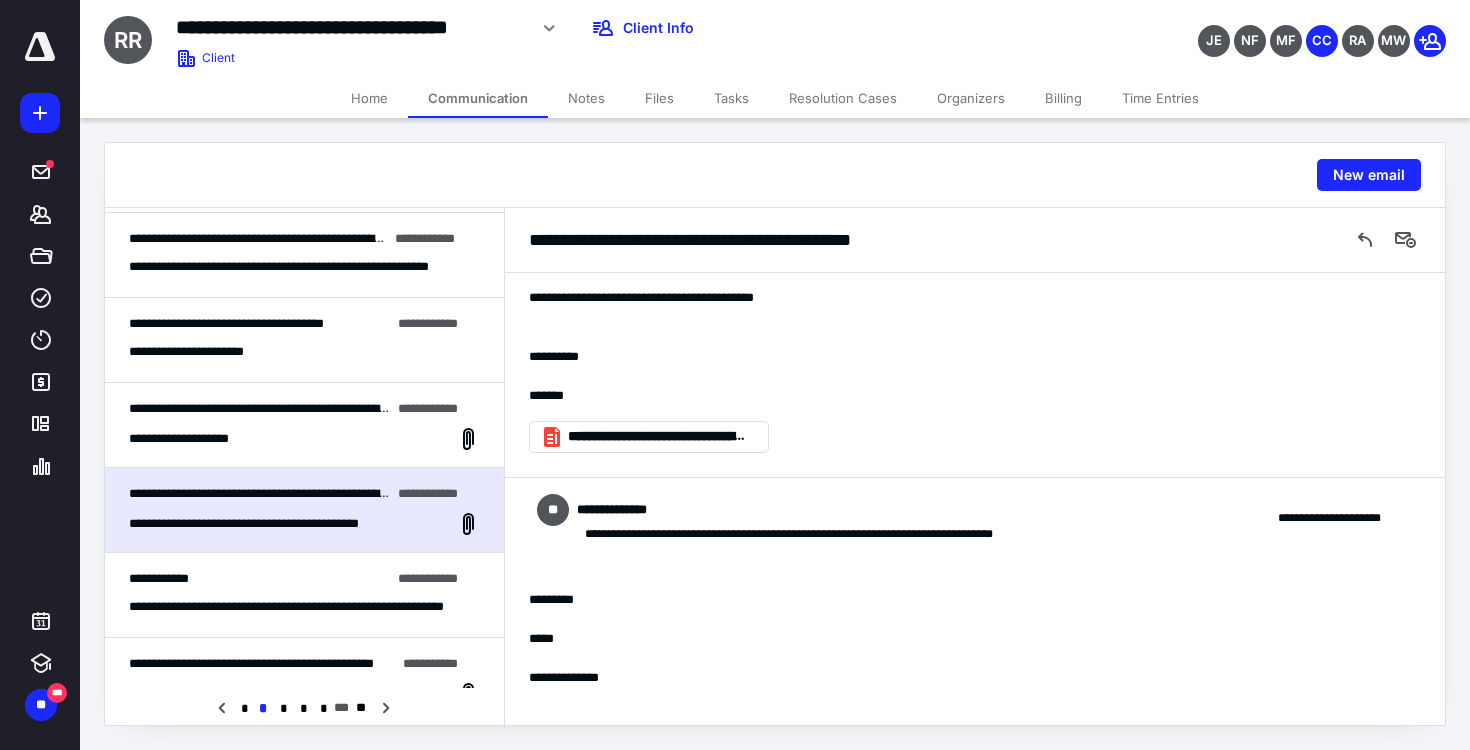 click on "**********" at bounding box center [786, 534] 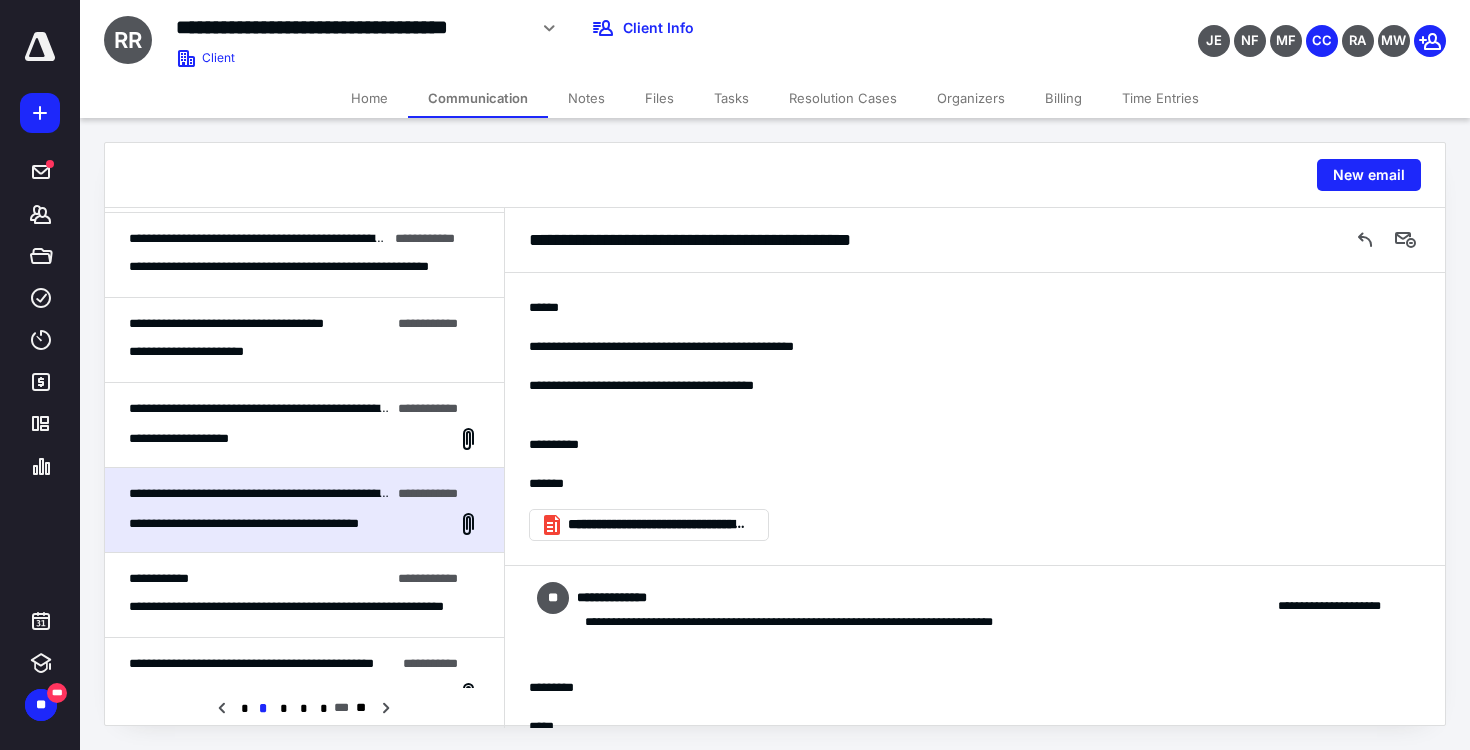 scroll, scrollTop: 212, scrollLeft: 0, axis: vertical 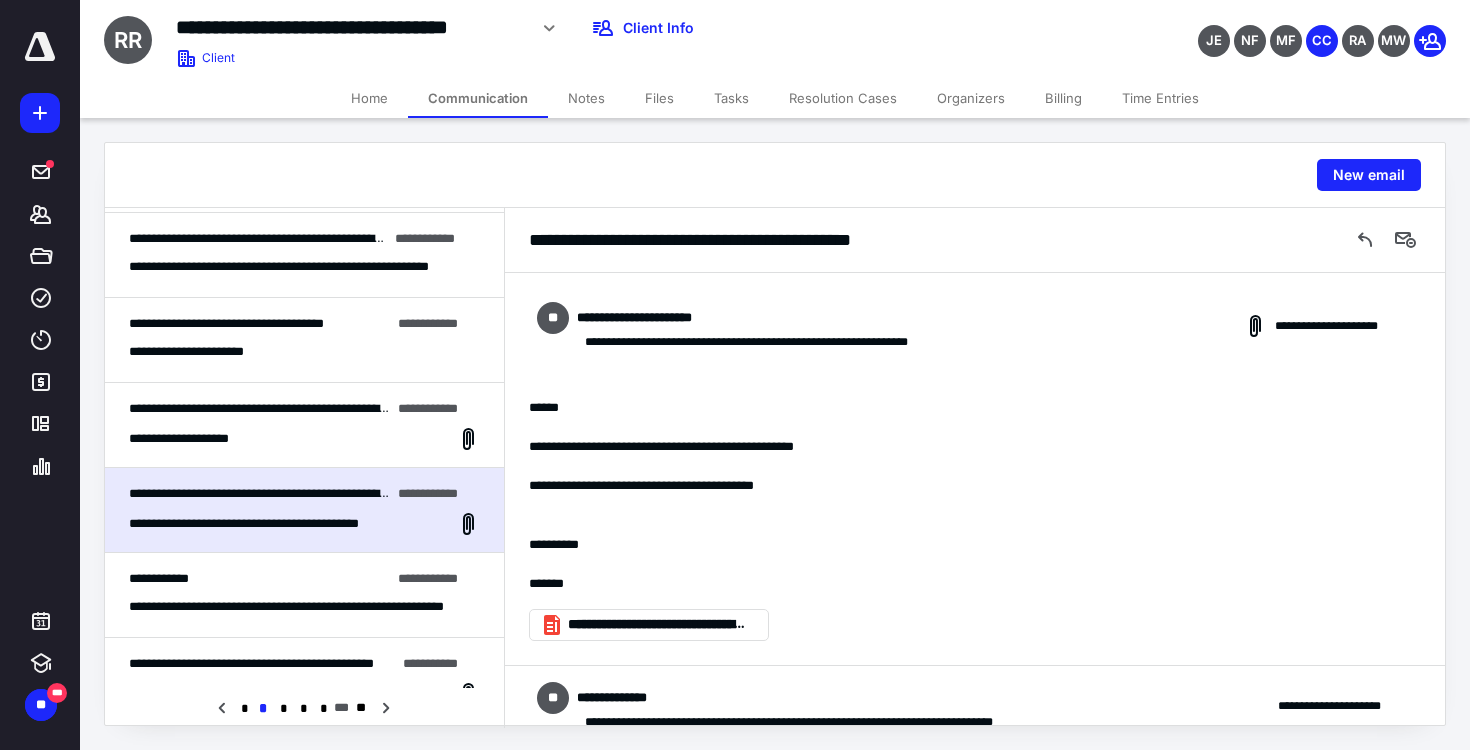 click on "**********" at bounding box center (967, 495) 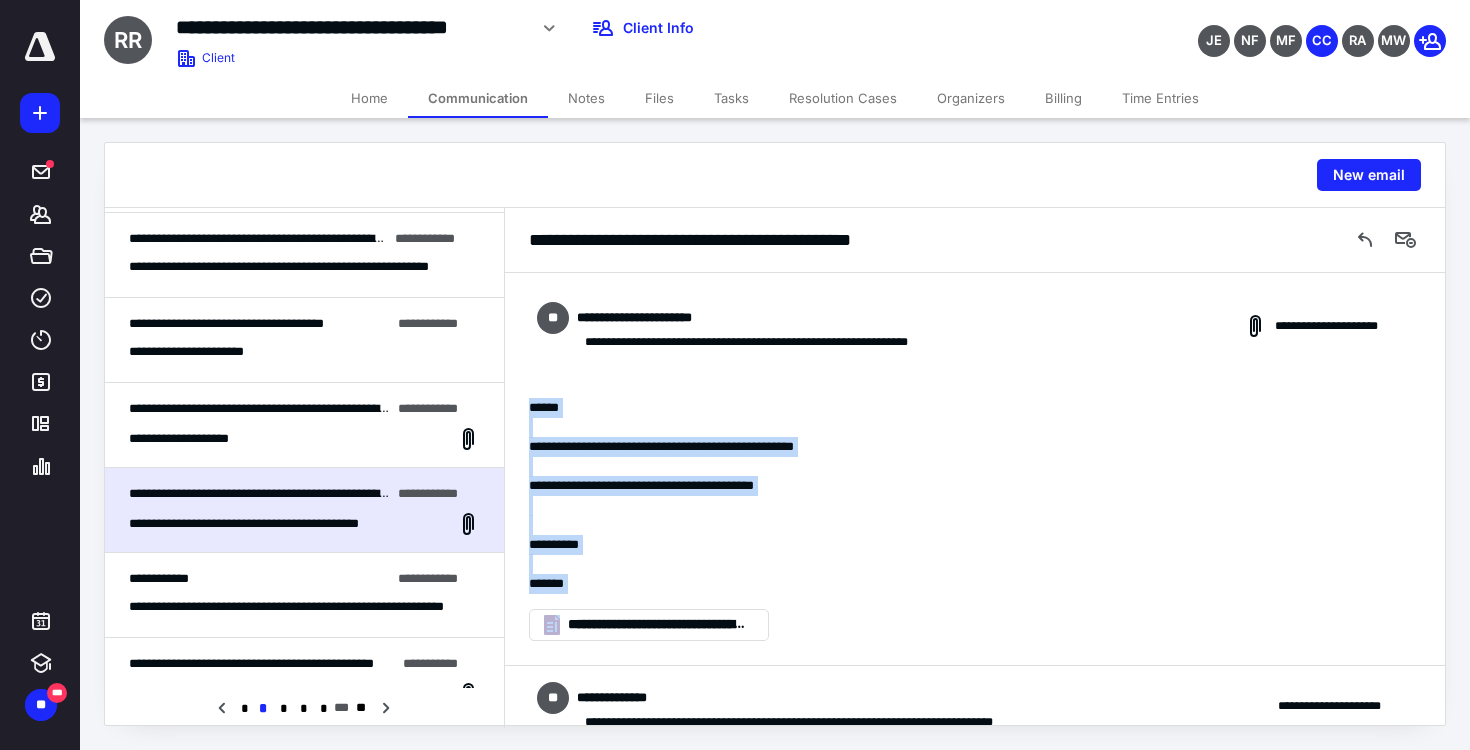 drag, startPoint x: 546, startPoint y: 401, endPoint x: 618, endPoint y: 581, distance: 193.86594 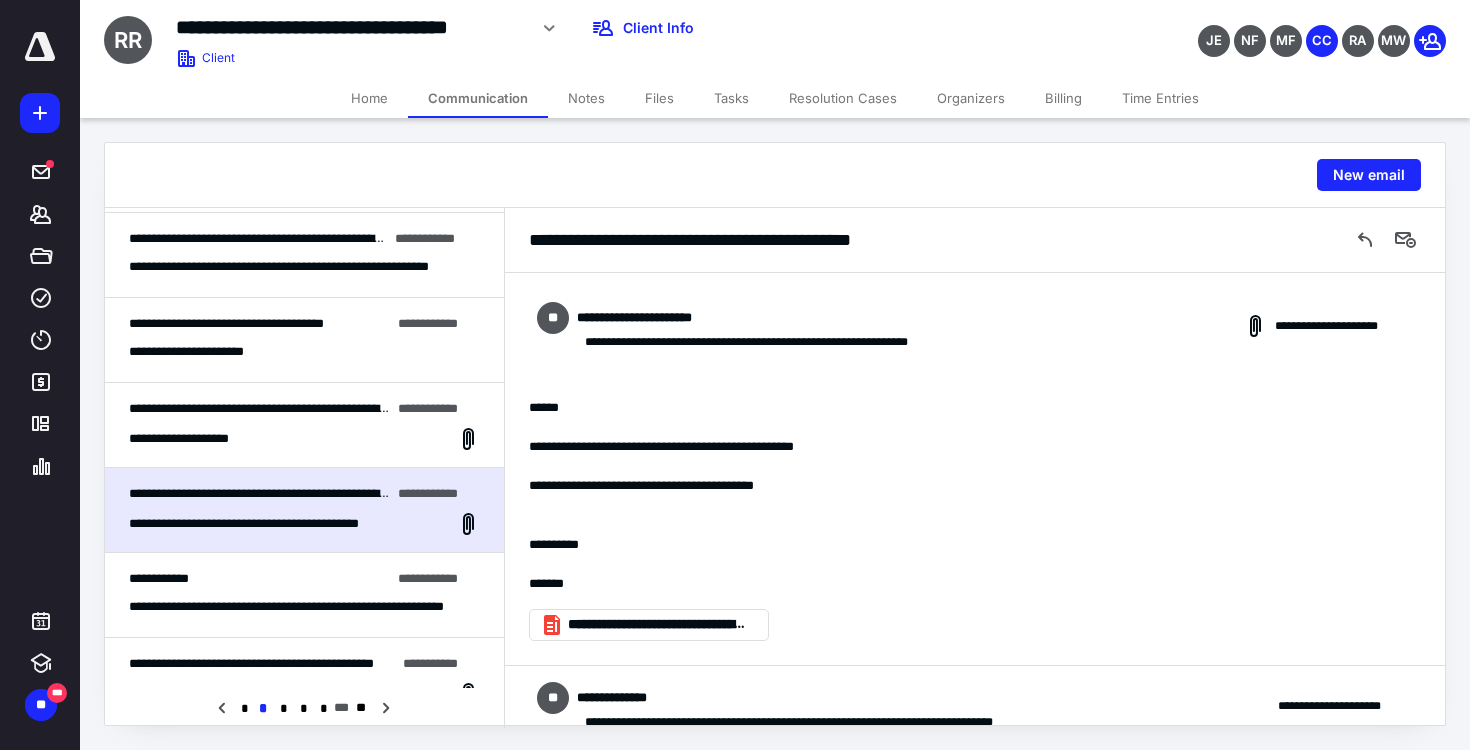 scroll, scrollTop: 97, scrollLeft: 0, axis: vertical 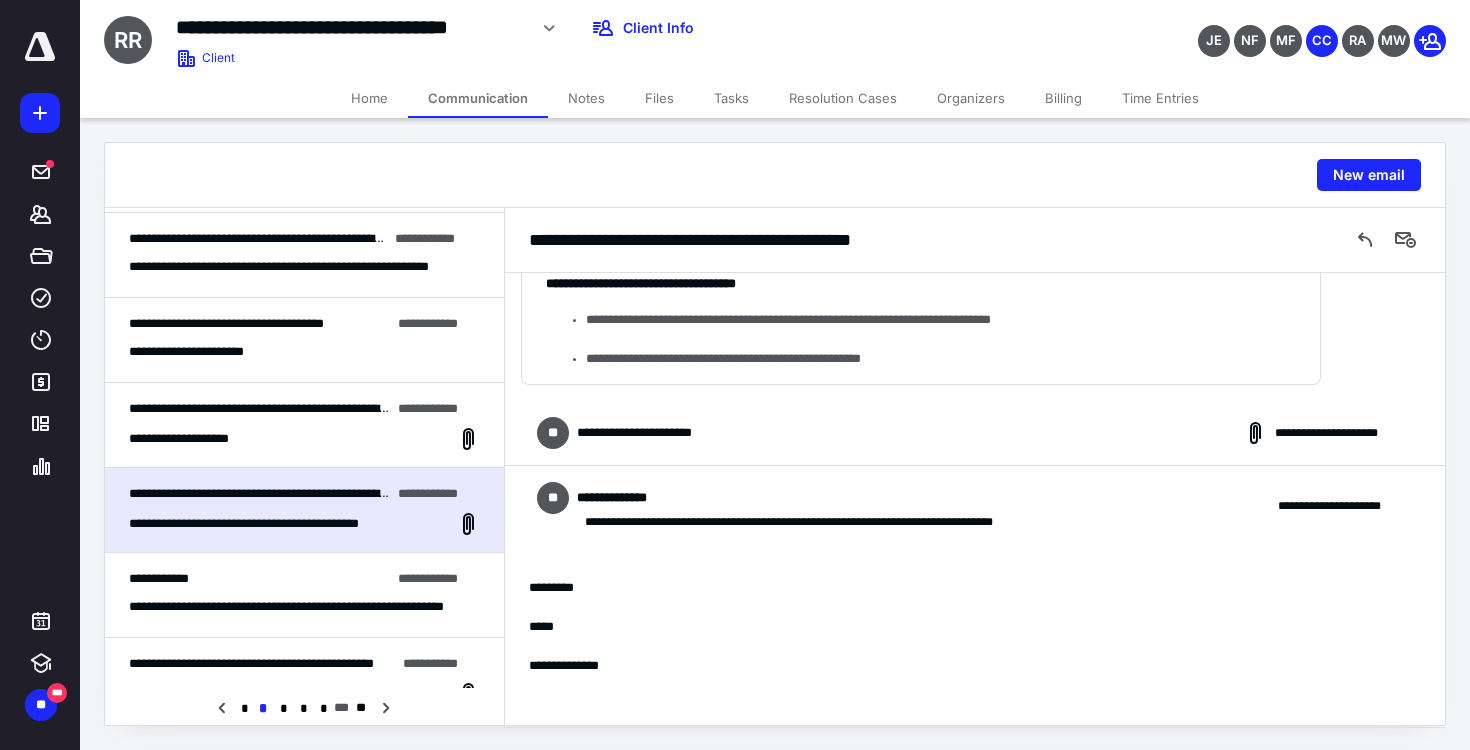 click on "**********" at bounding box center [923, 522] 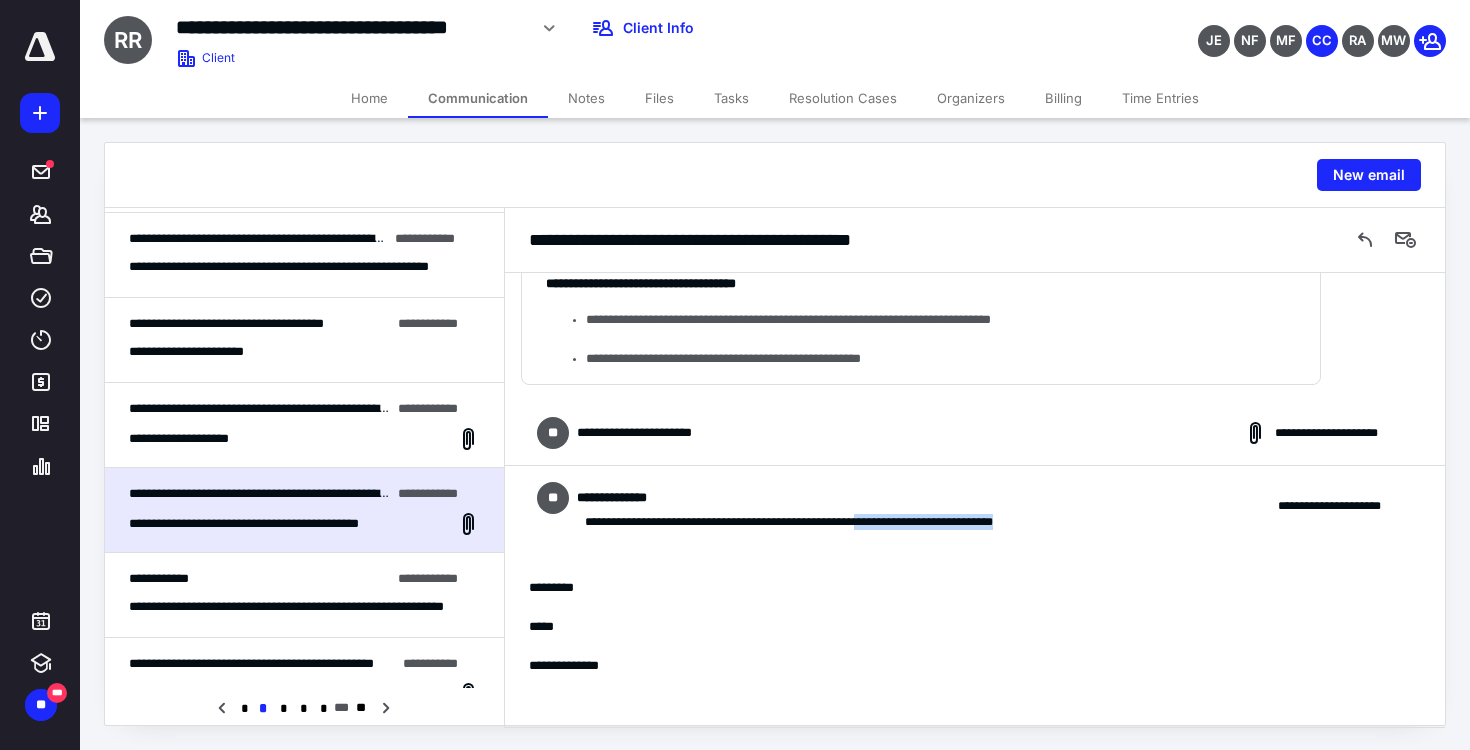 drag, startPoint x: 912, startPoint y: 525, endPoint x: 1054, endPoint y: 520, distance: 142.088 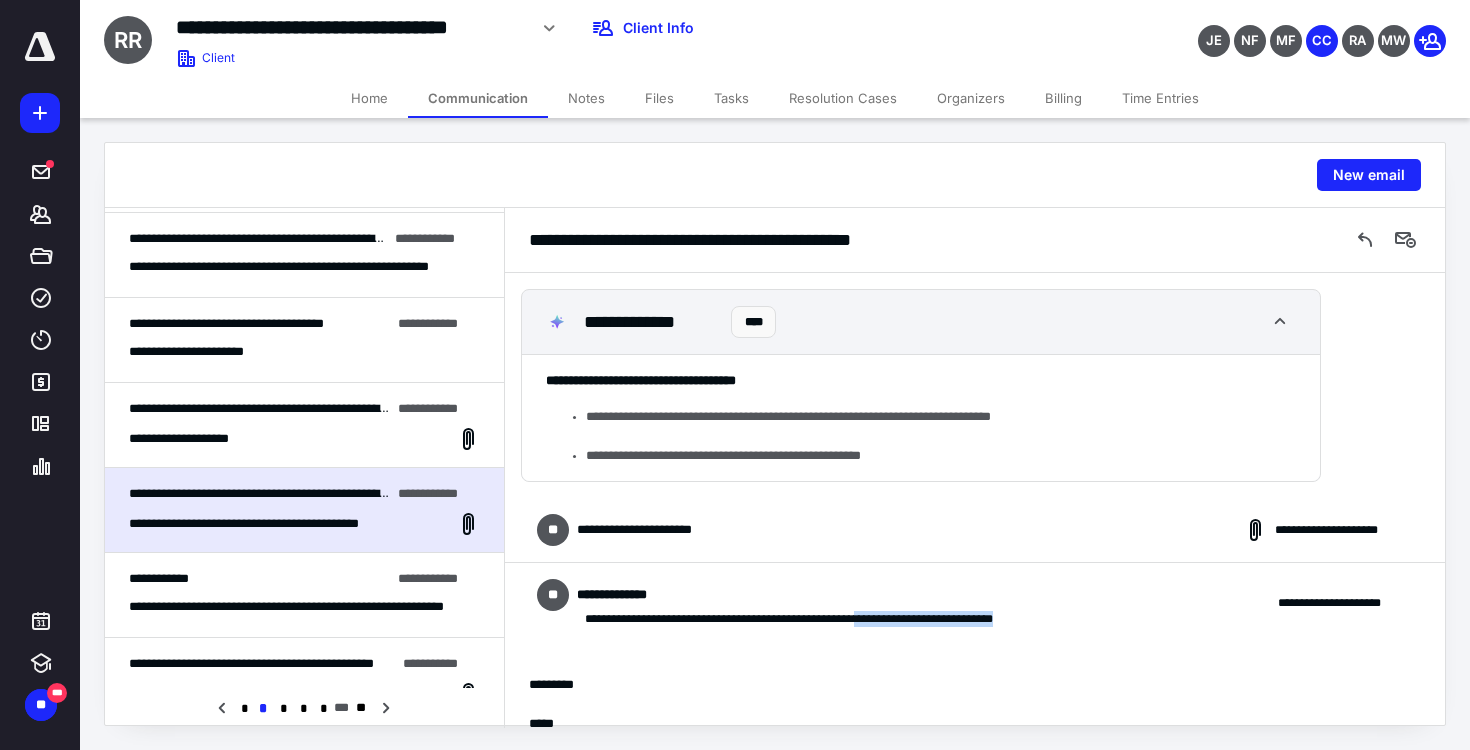 scroll, scrollTop: 97, scrollLeft: 0, axis: vertical 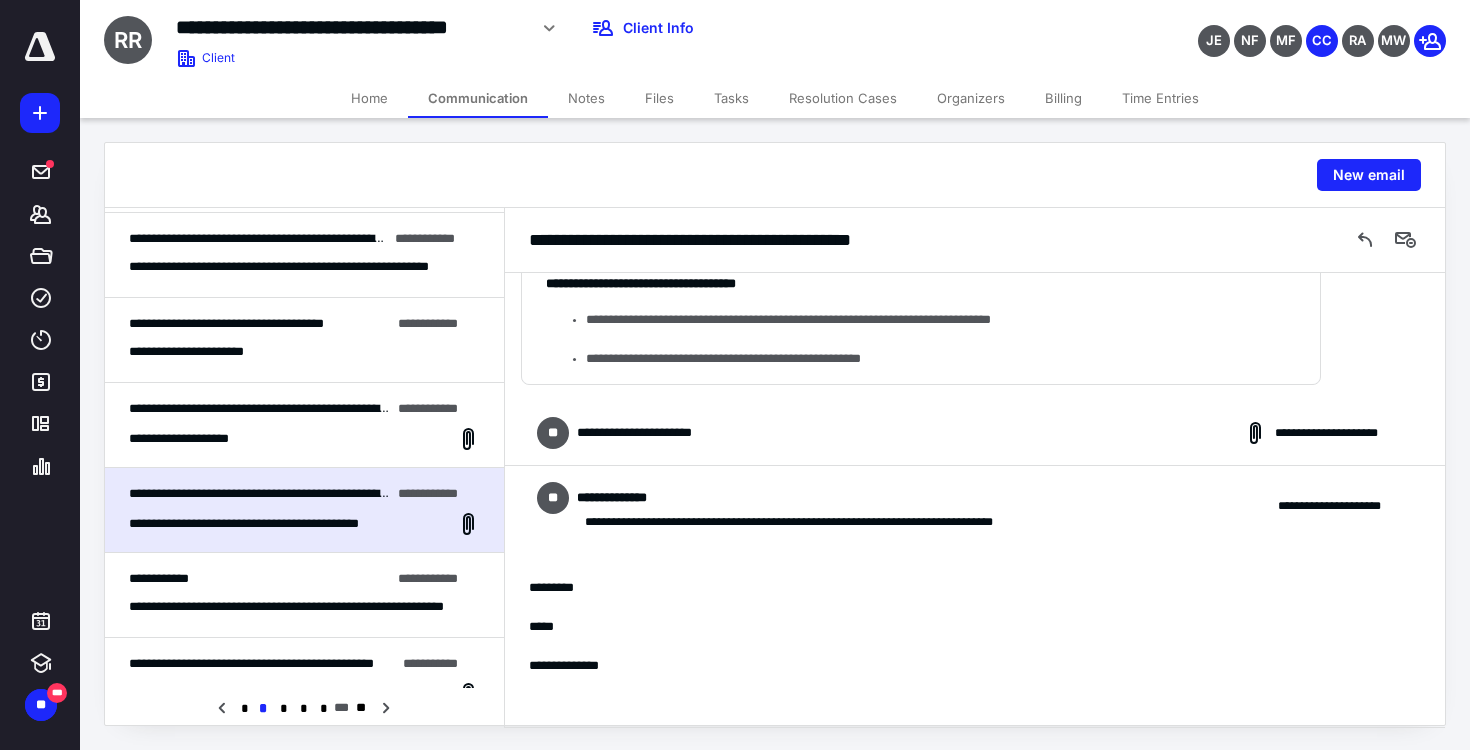 click on "**********" at bounding box center [975, 433] 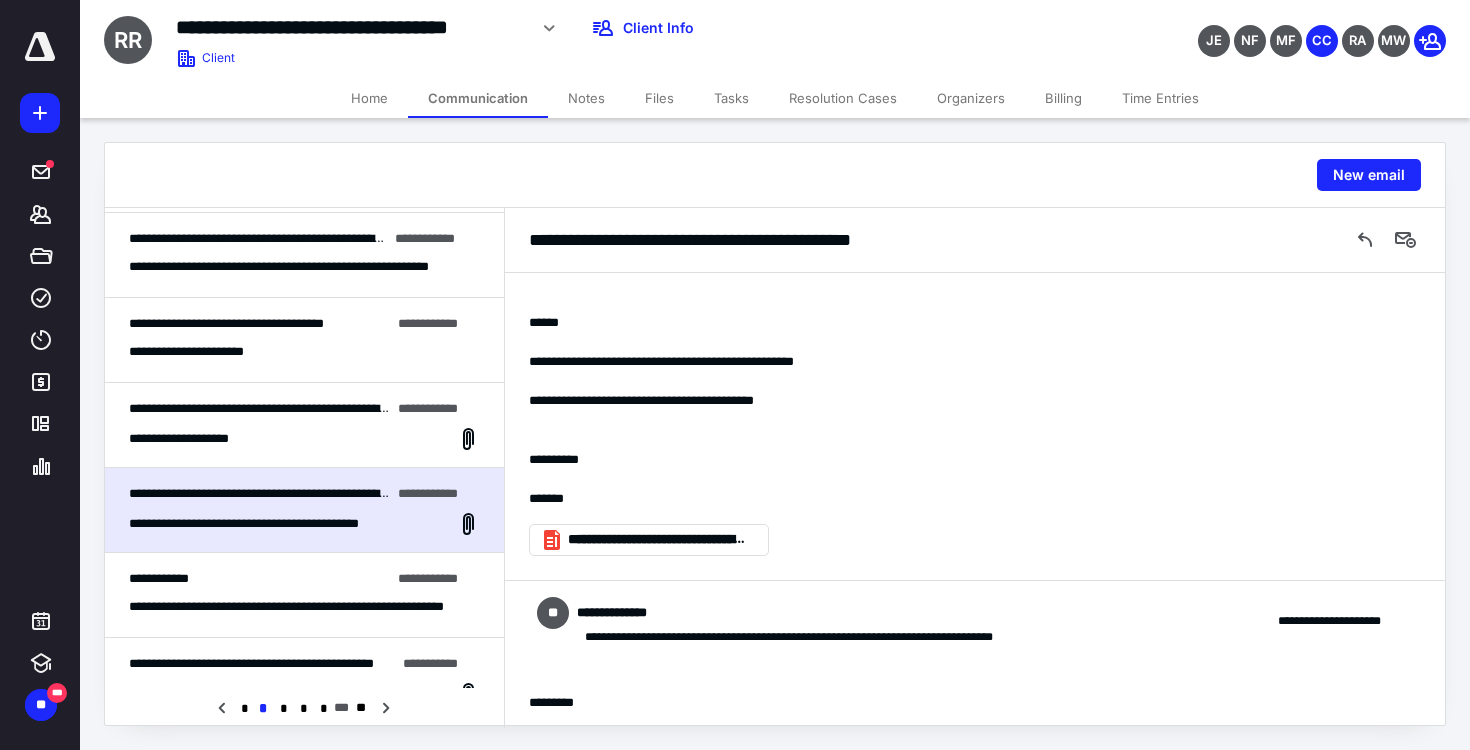 scroll, scrollTop: 0, scrollLeft: 0, axis: both 